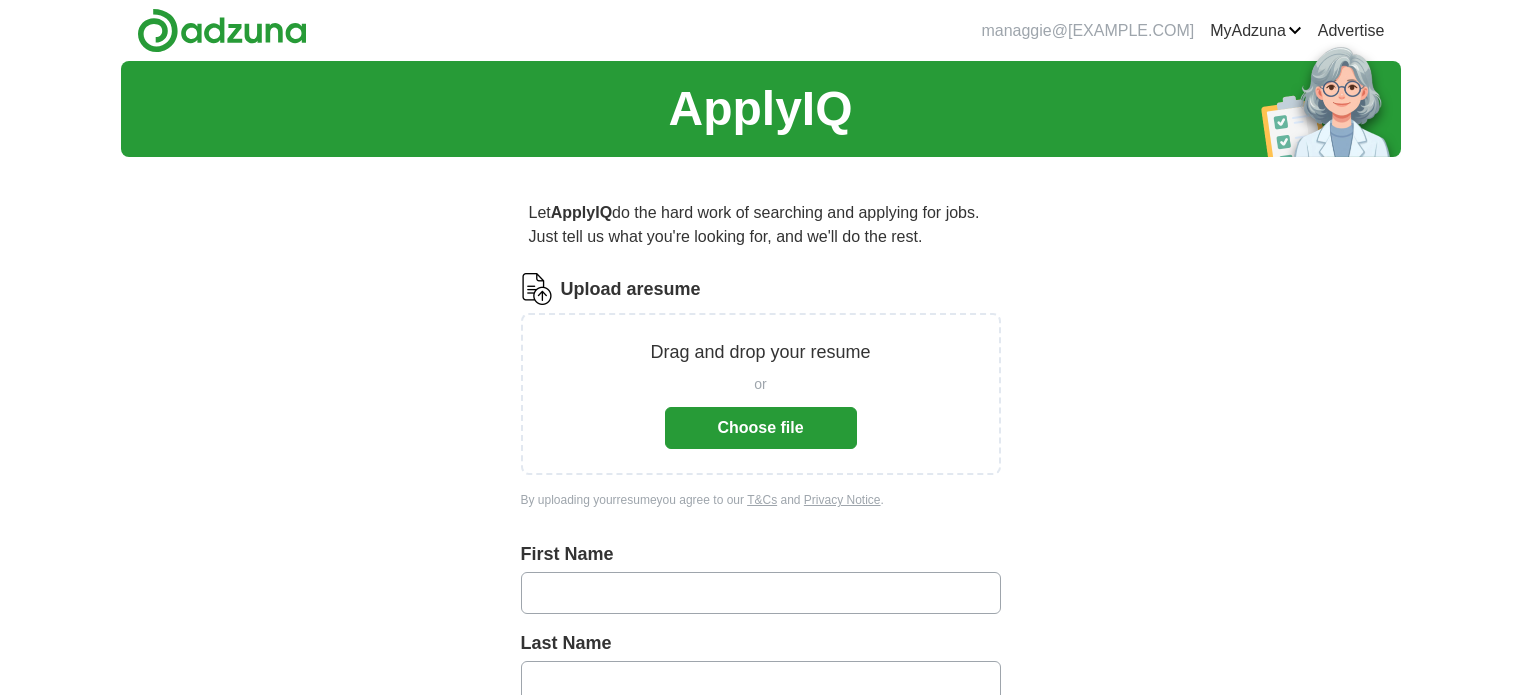 scroll, scrollTop: 0, scrollLeft: 0, axis: both 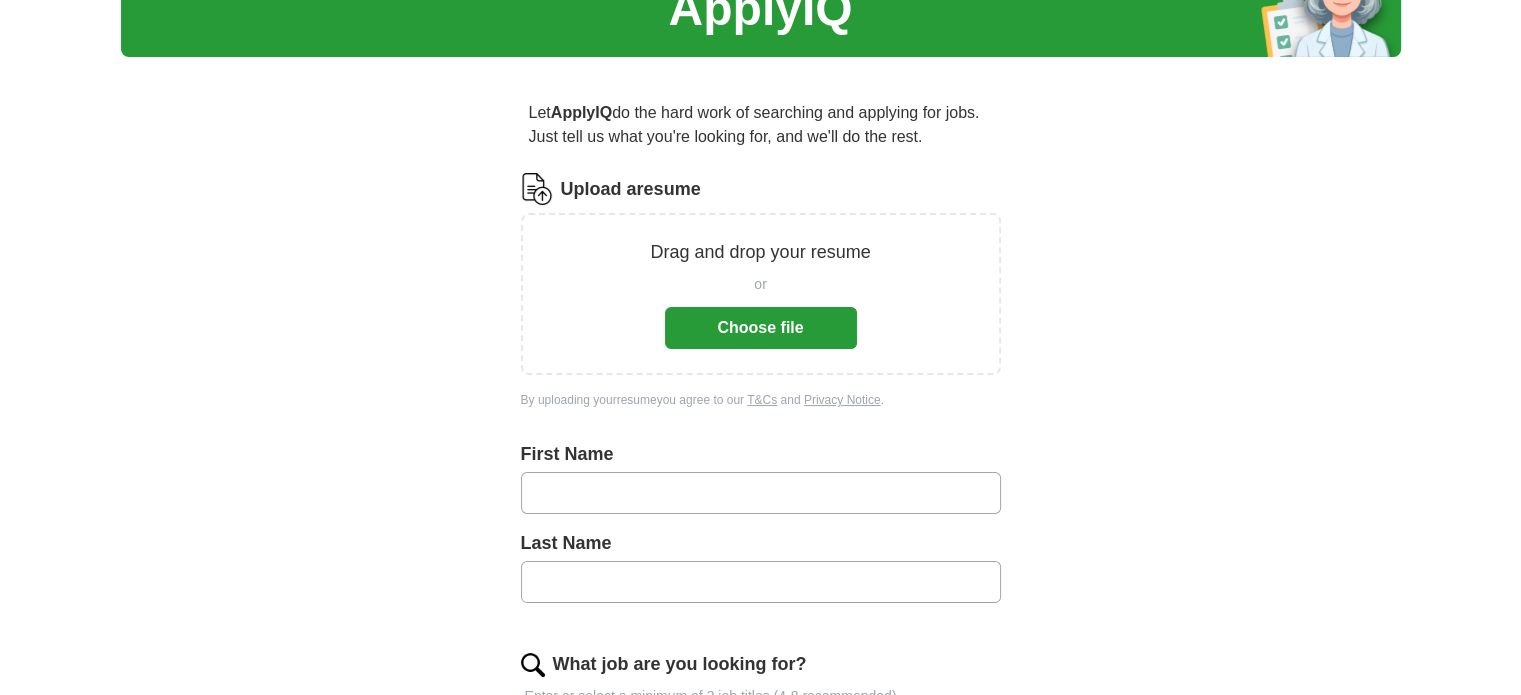 click on "Choose file" at bounding box center (761, 328) 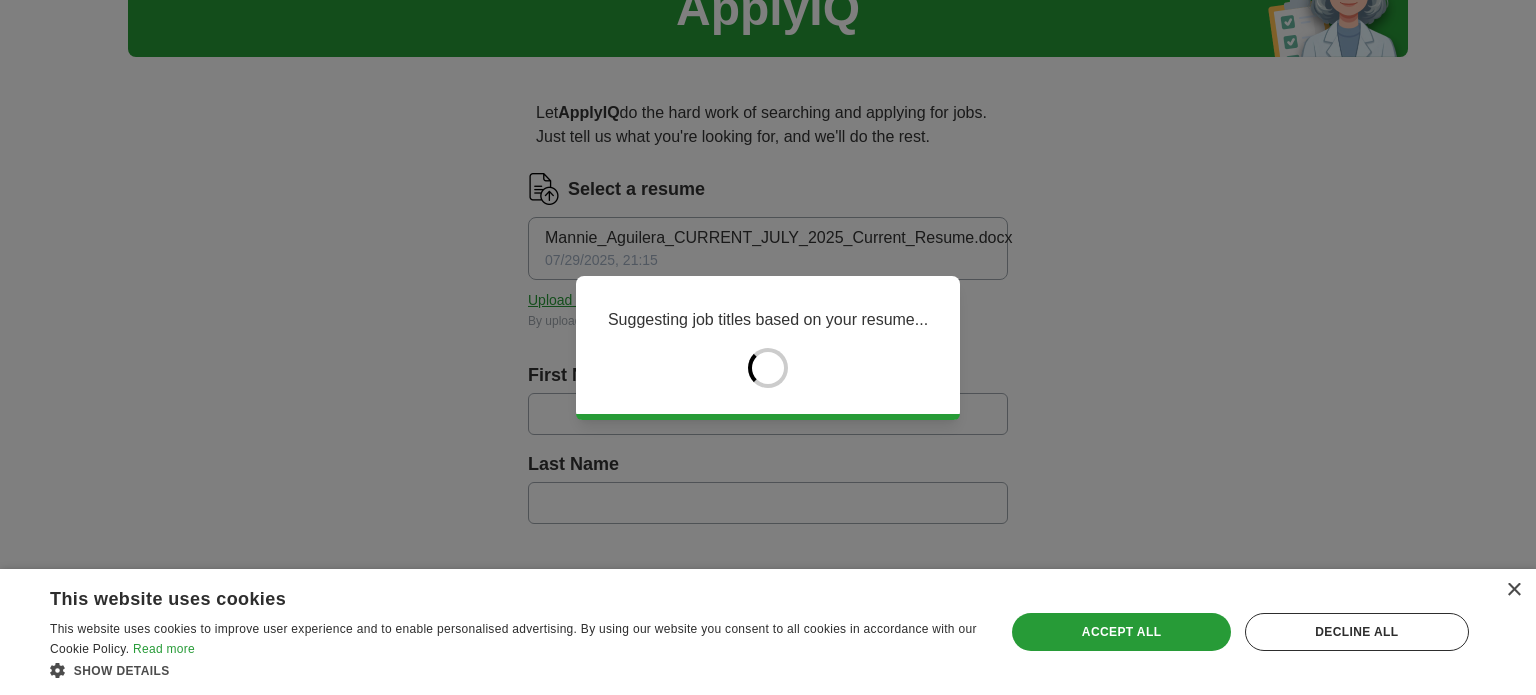 type on "******" 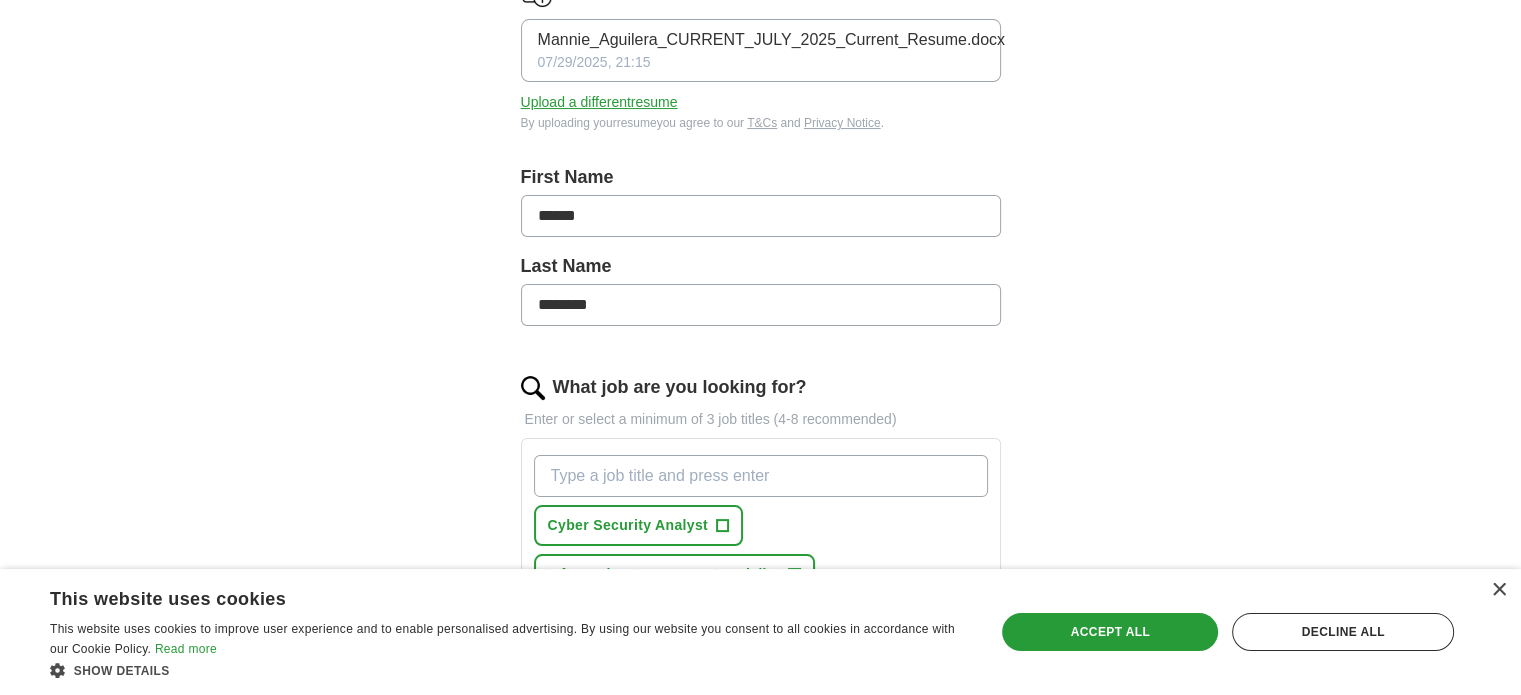 scroll, scrollTop: 300, scrollLeft: 0, axis: vertical 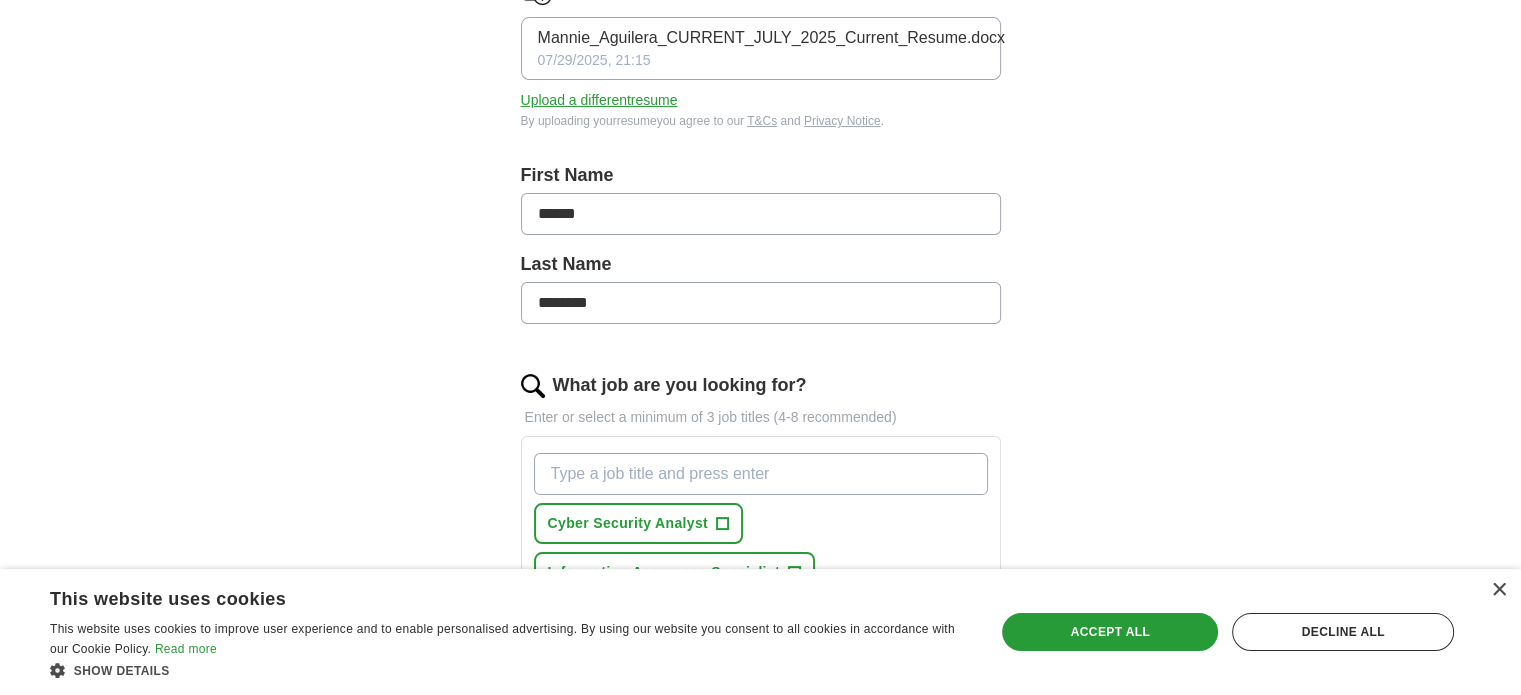 drag, startPoint x: 655, startPoint y: 218, endPoint x: 420, endPoint y: 220, distance: 235.00851 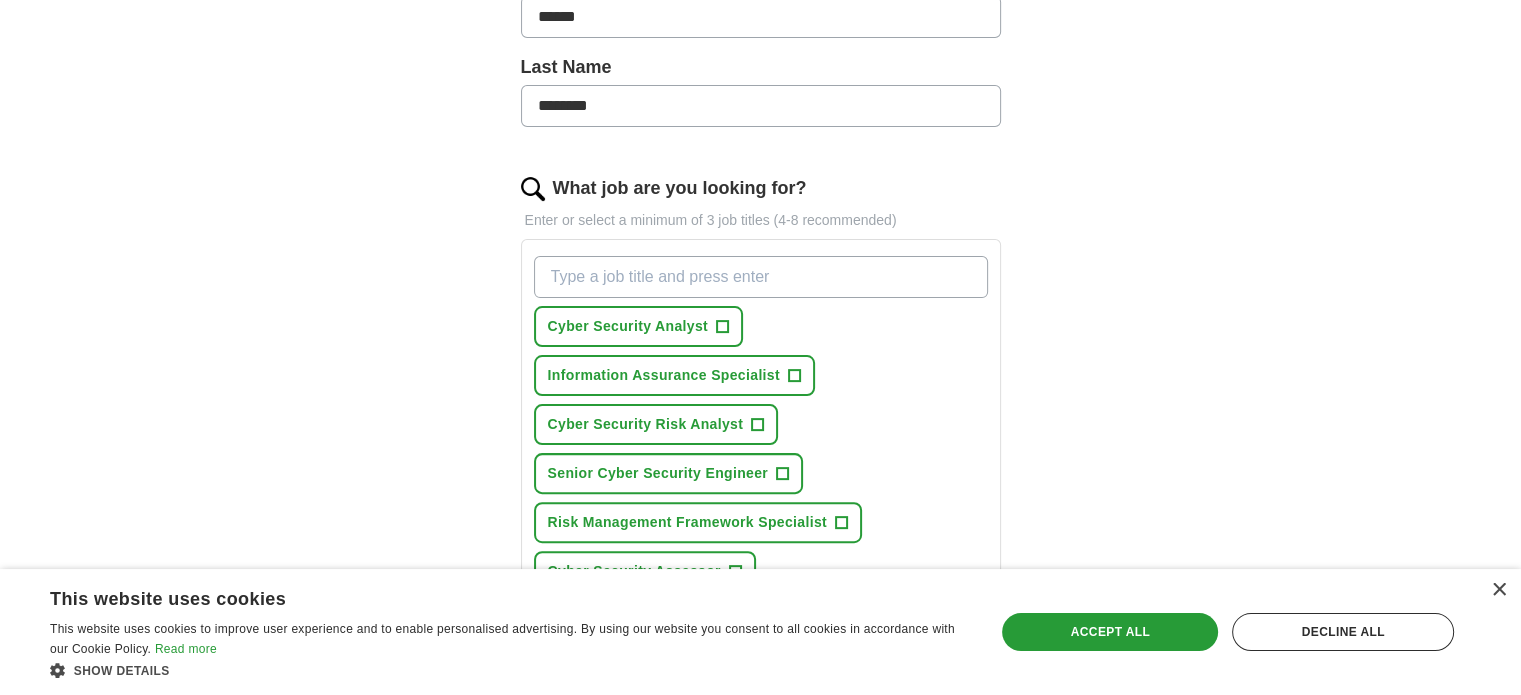 scroll, scrollTop: 500, scrollLeft: 0, axis: vertical 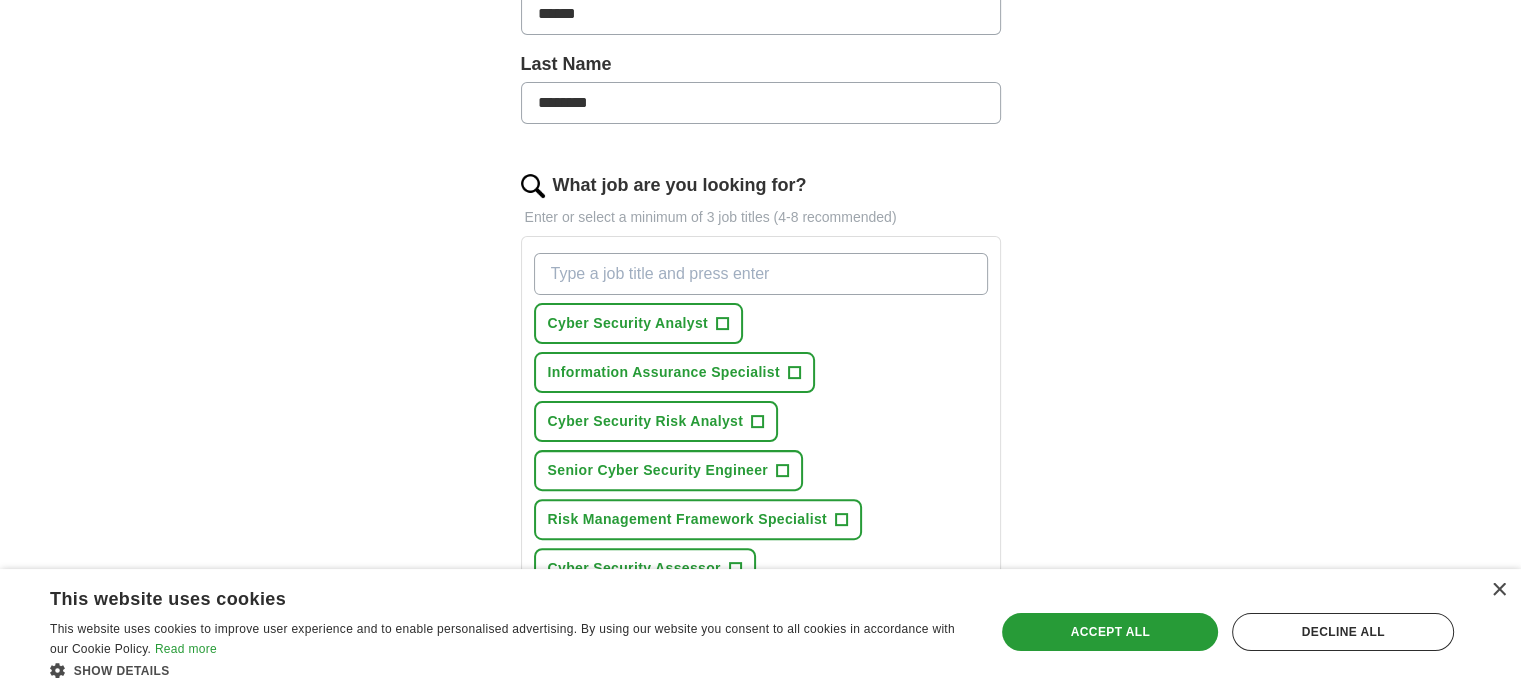 type on "******" 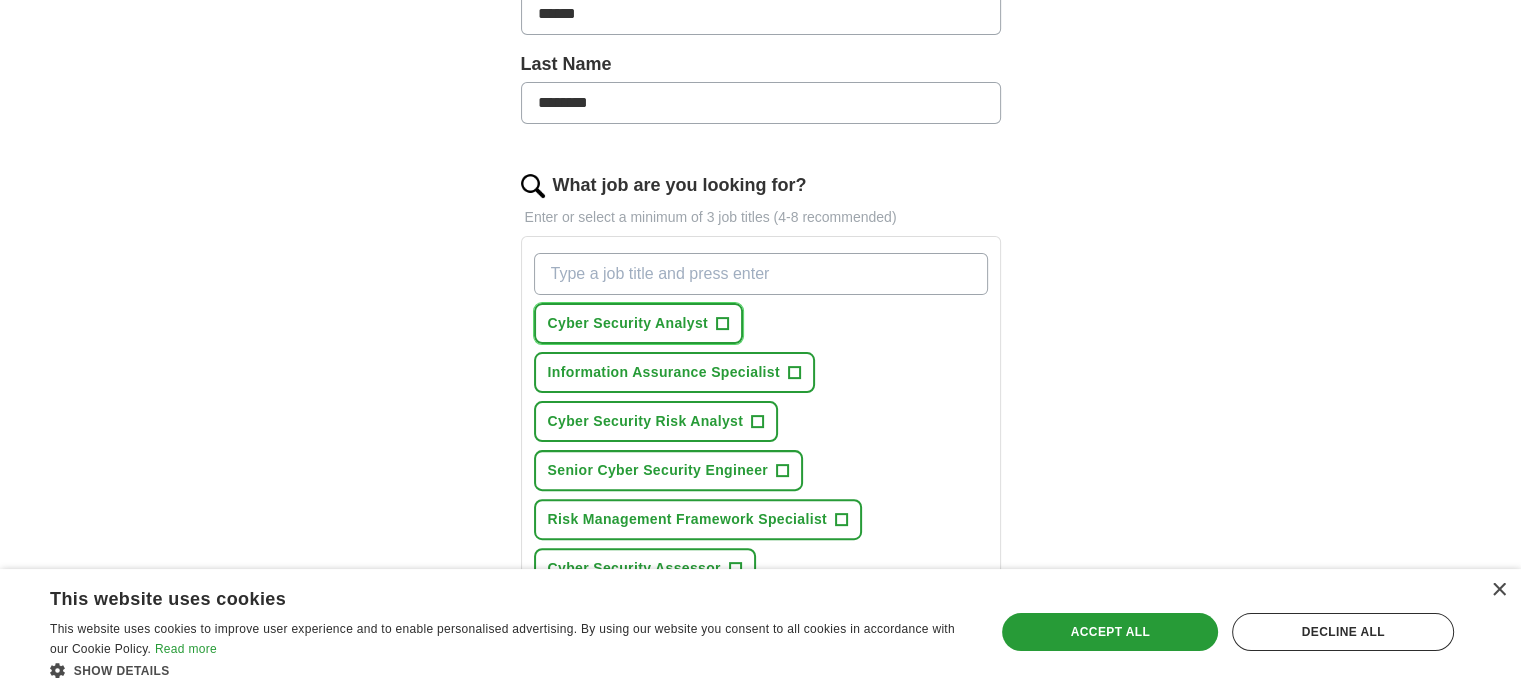 click on "+" at bounding box center (722, 324) 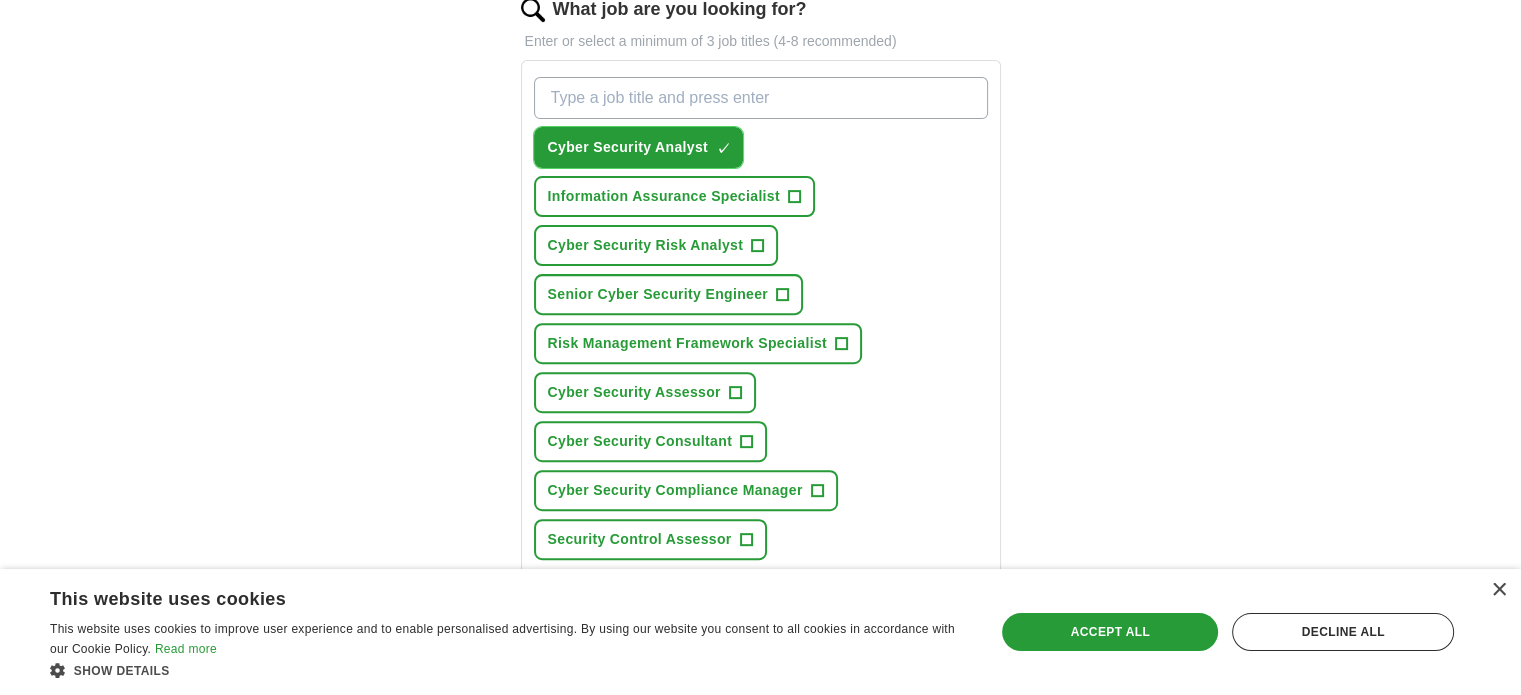 scroll, scrollTop: 700, scrollLeft: 0, axis: vertical 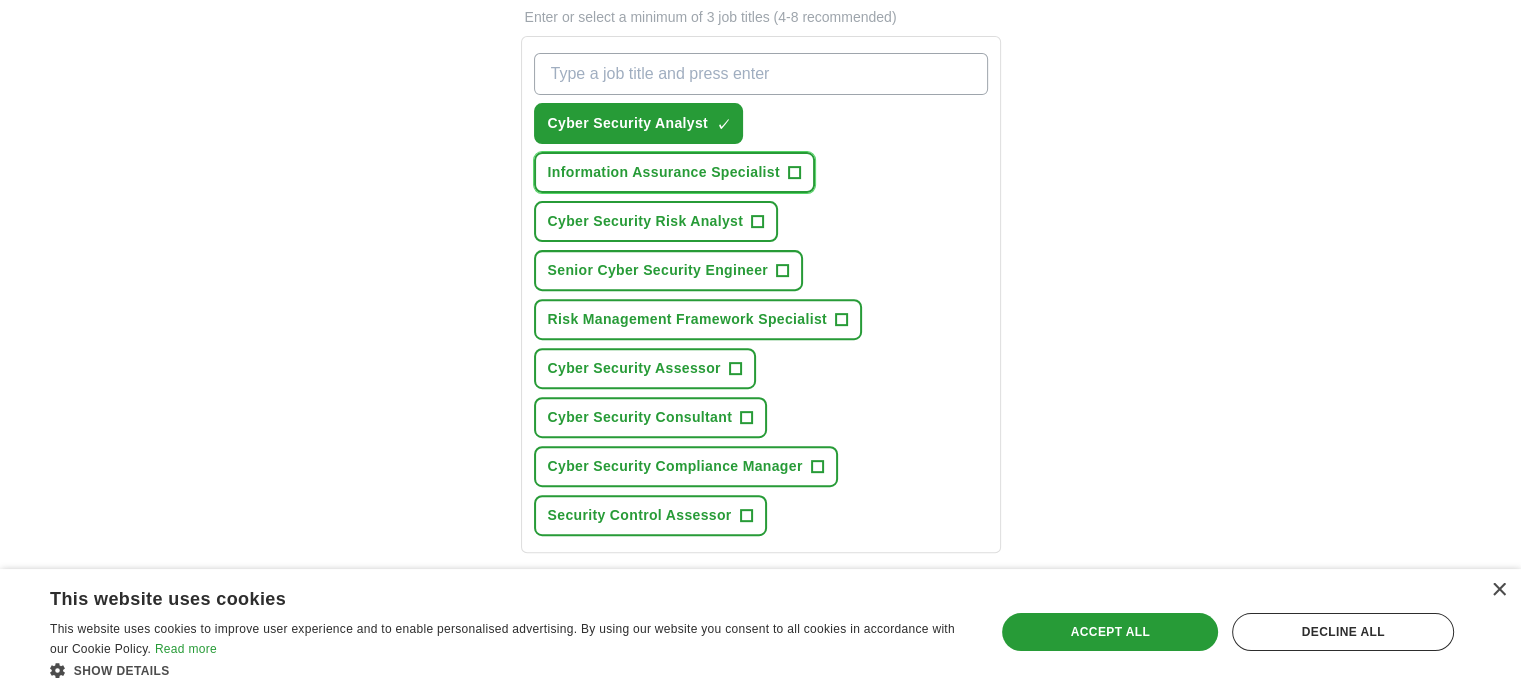 click on "+" at bounding box center (794, 173) 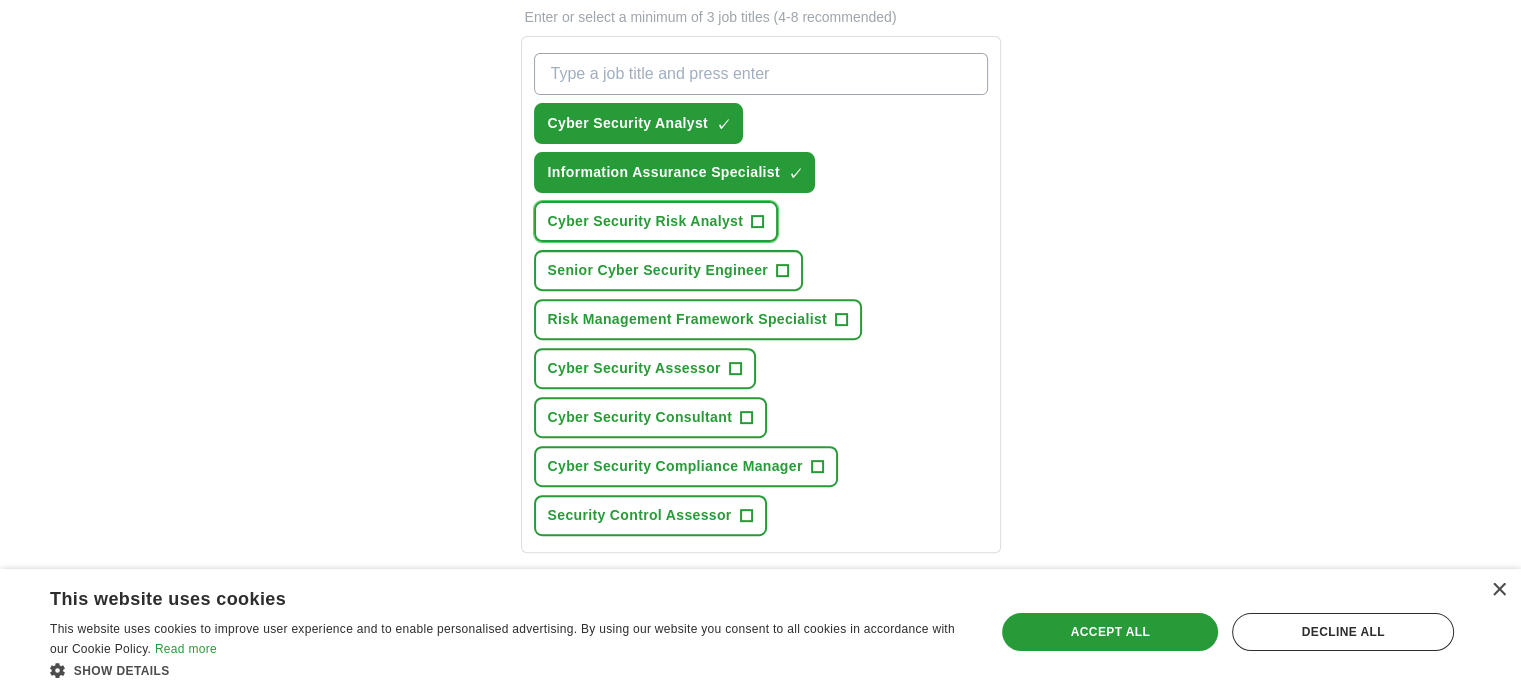 click on "+" at bounding box center [758, 222] 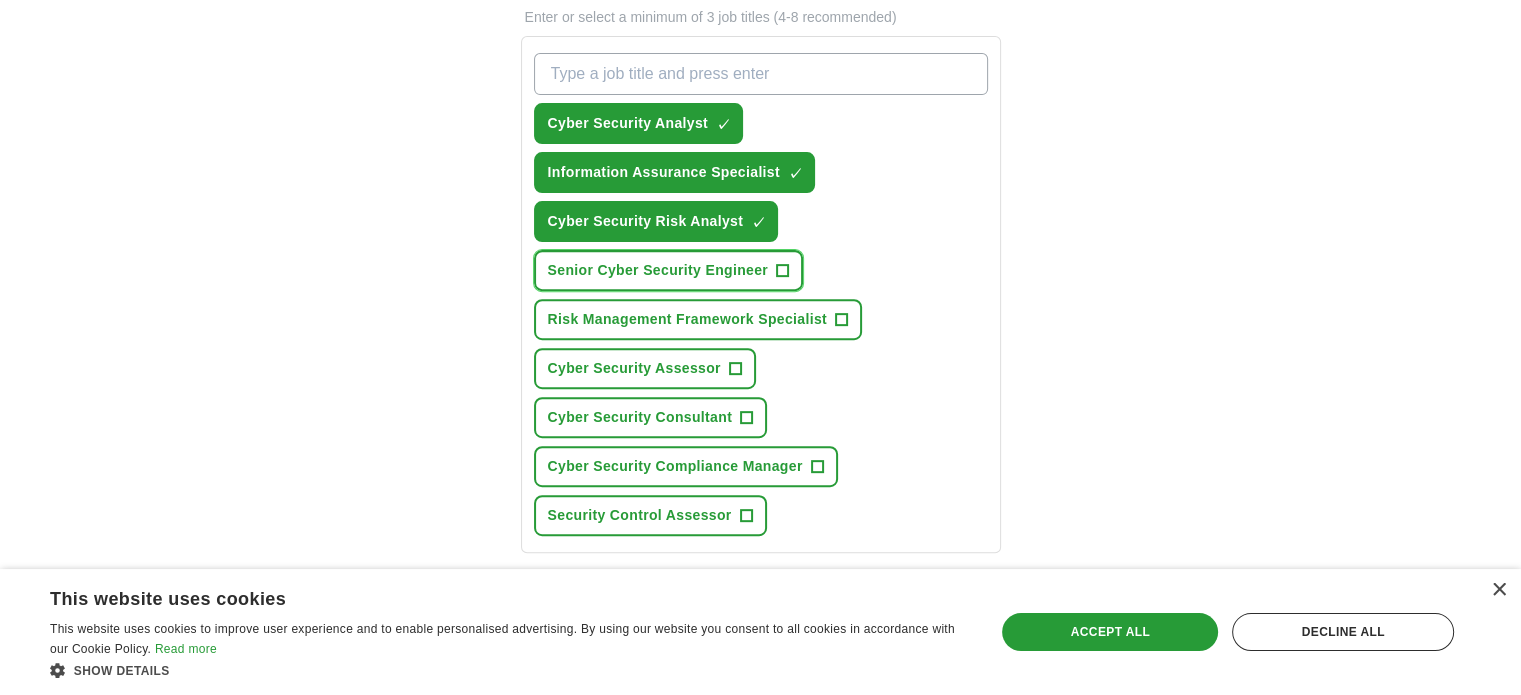 click on "+" at bounding box center [782, 270] 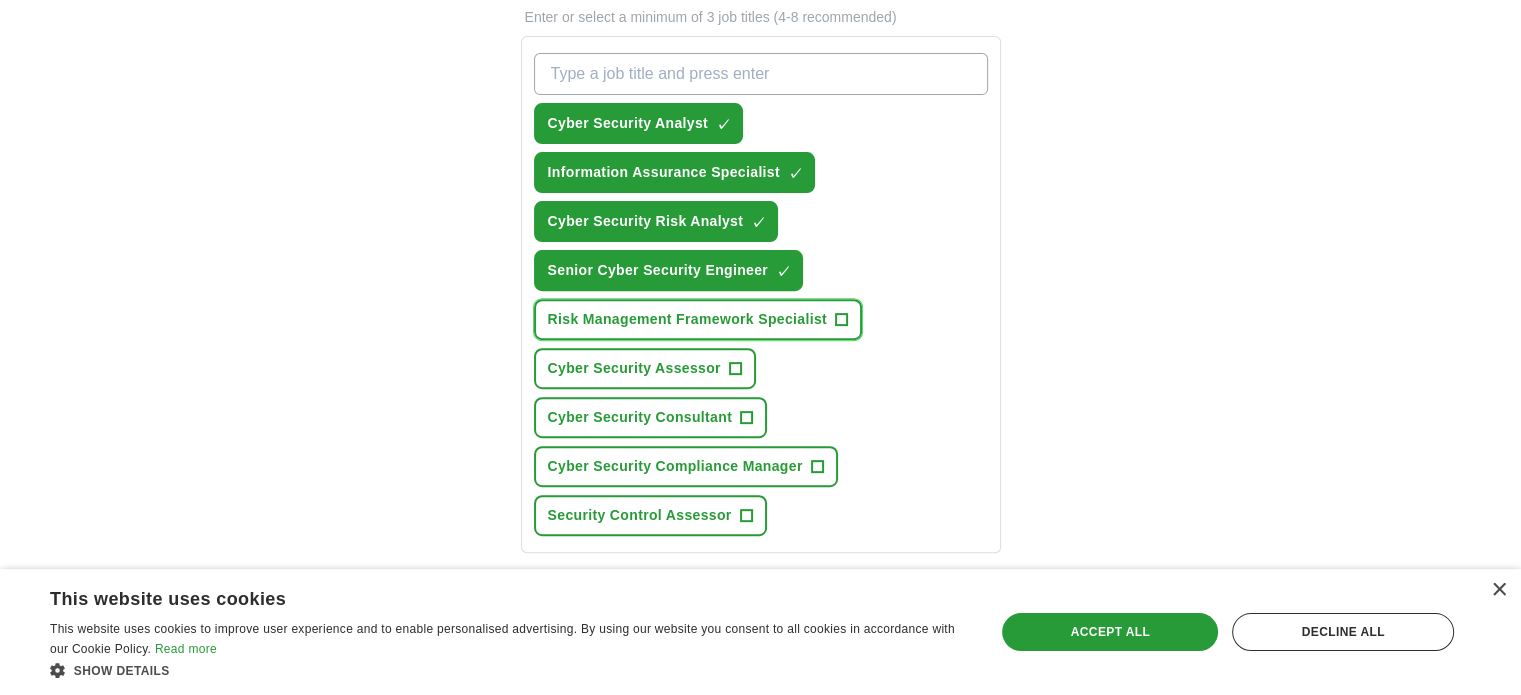 click on "+" at bounding box center (841, 320) 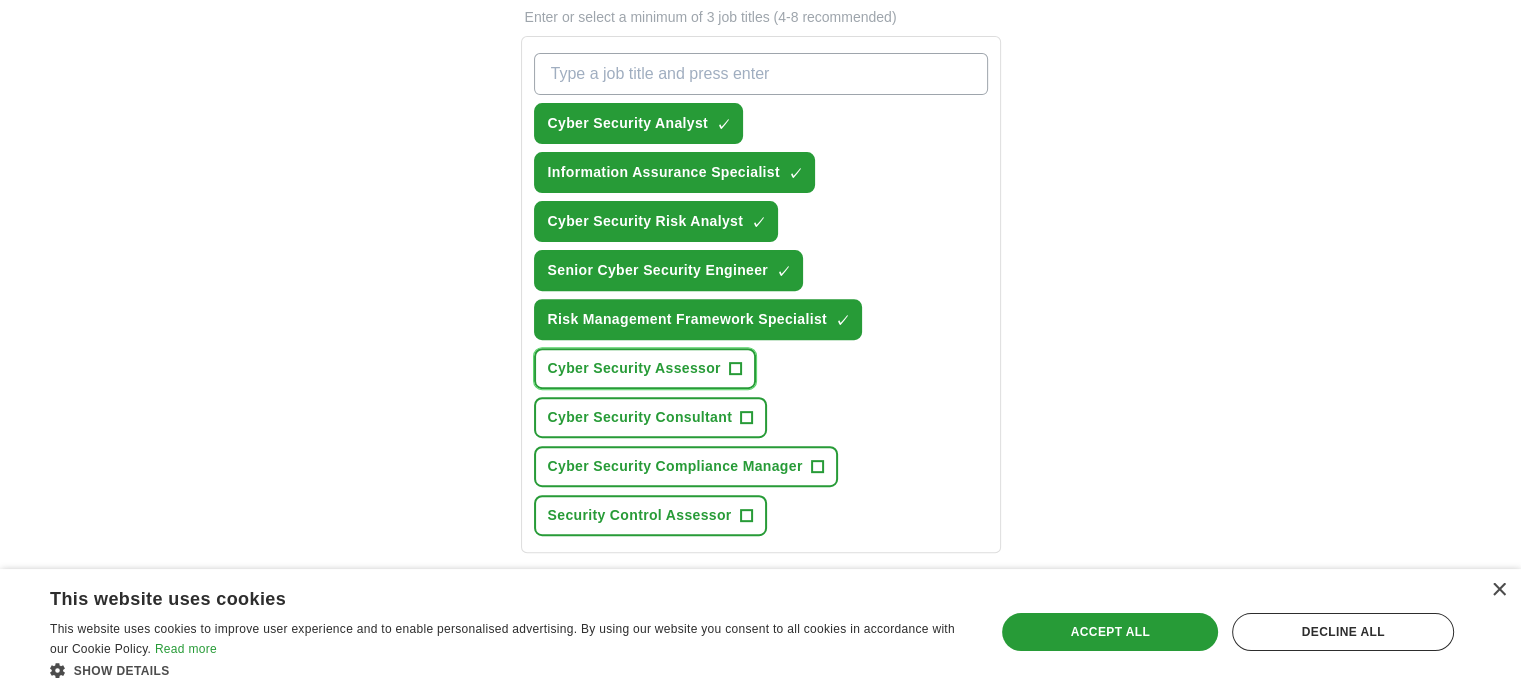 click on "+" at bounding box center [735, 369] 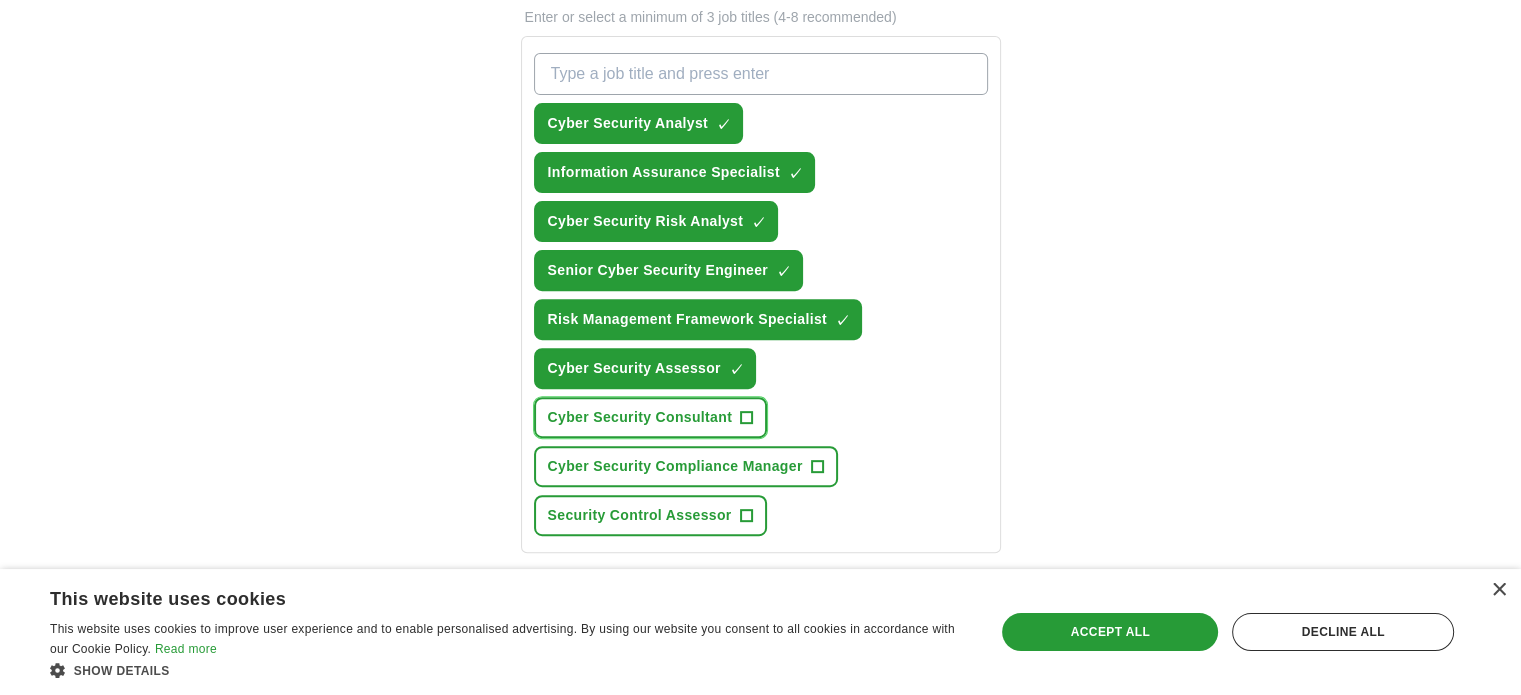click on "+" at bounding box center (747, 418) 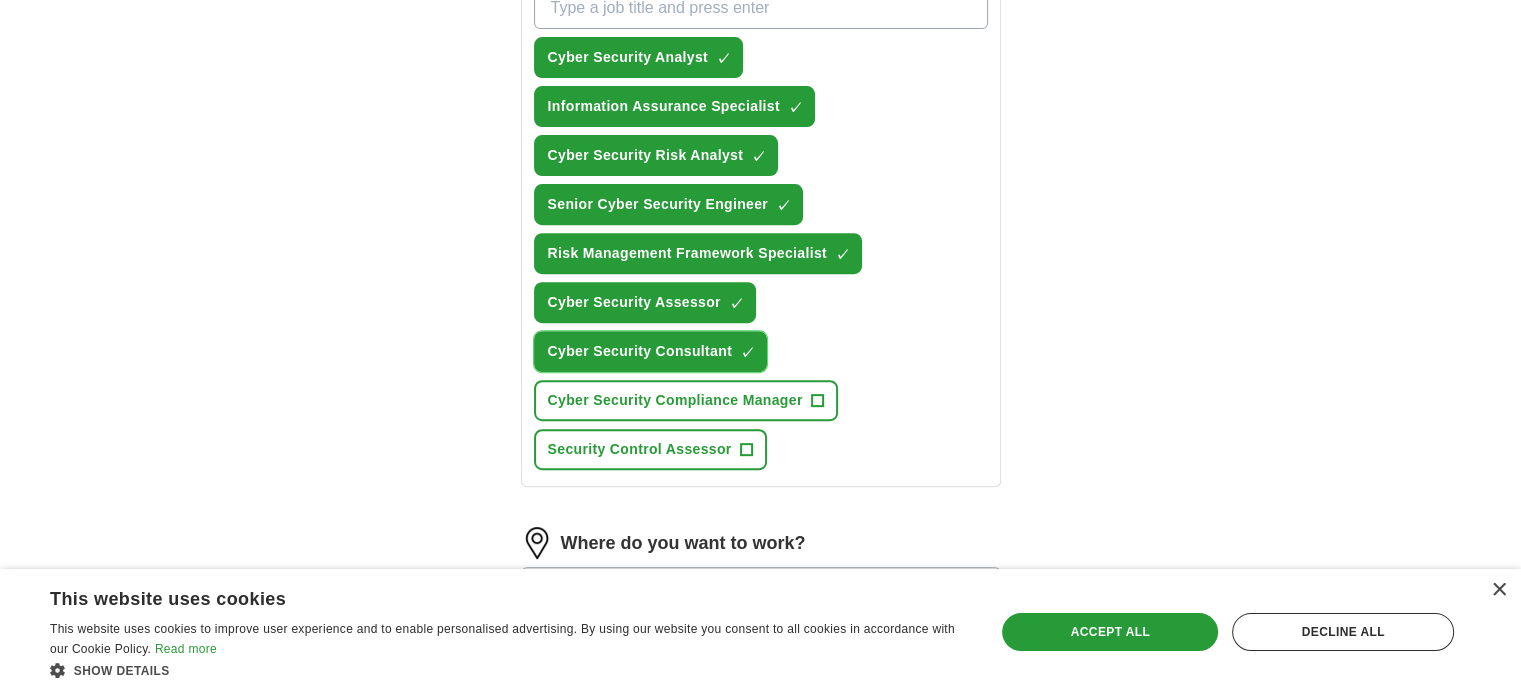 scroll, scrollTop: 800, scrollLeft: 0, axis: vertical 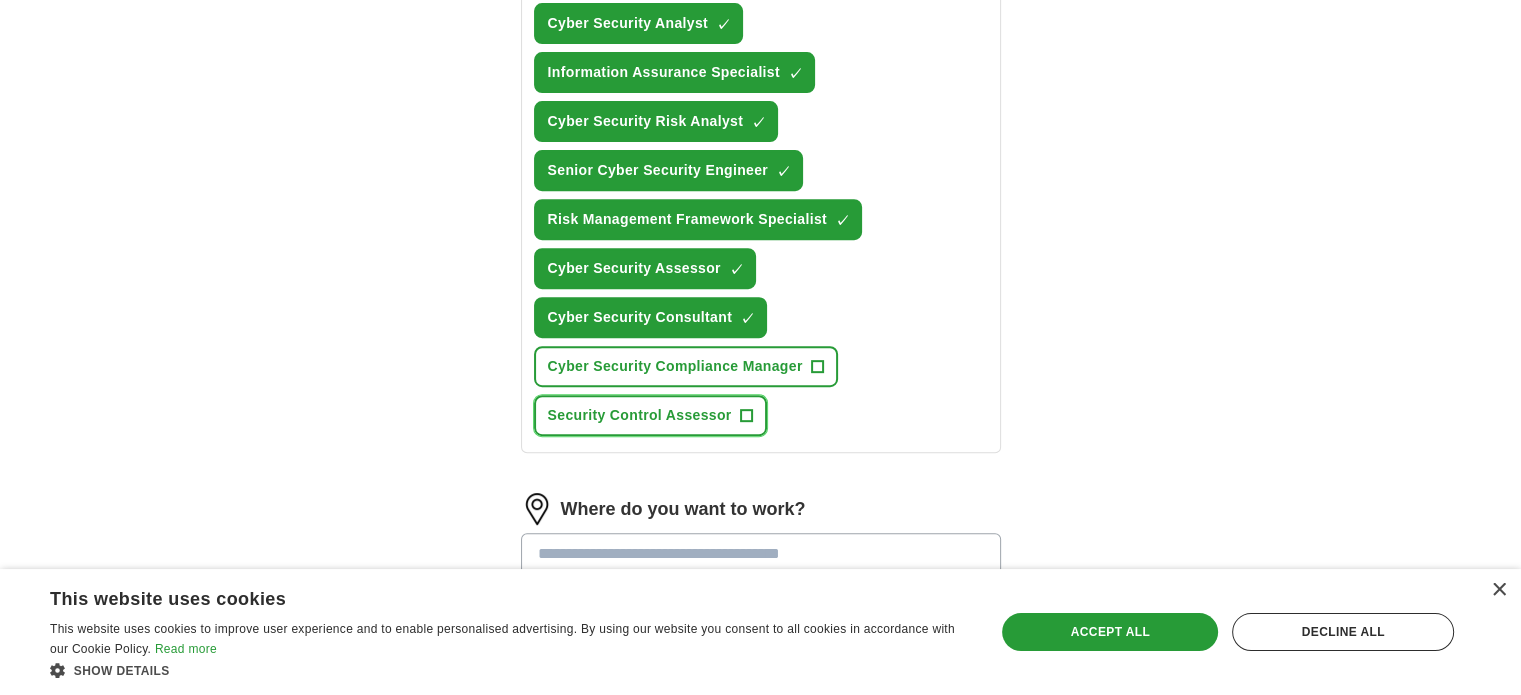 click on "+" at bounding box center (746, 416) 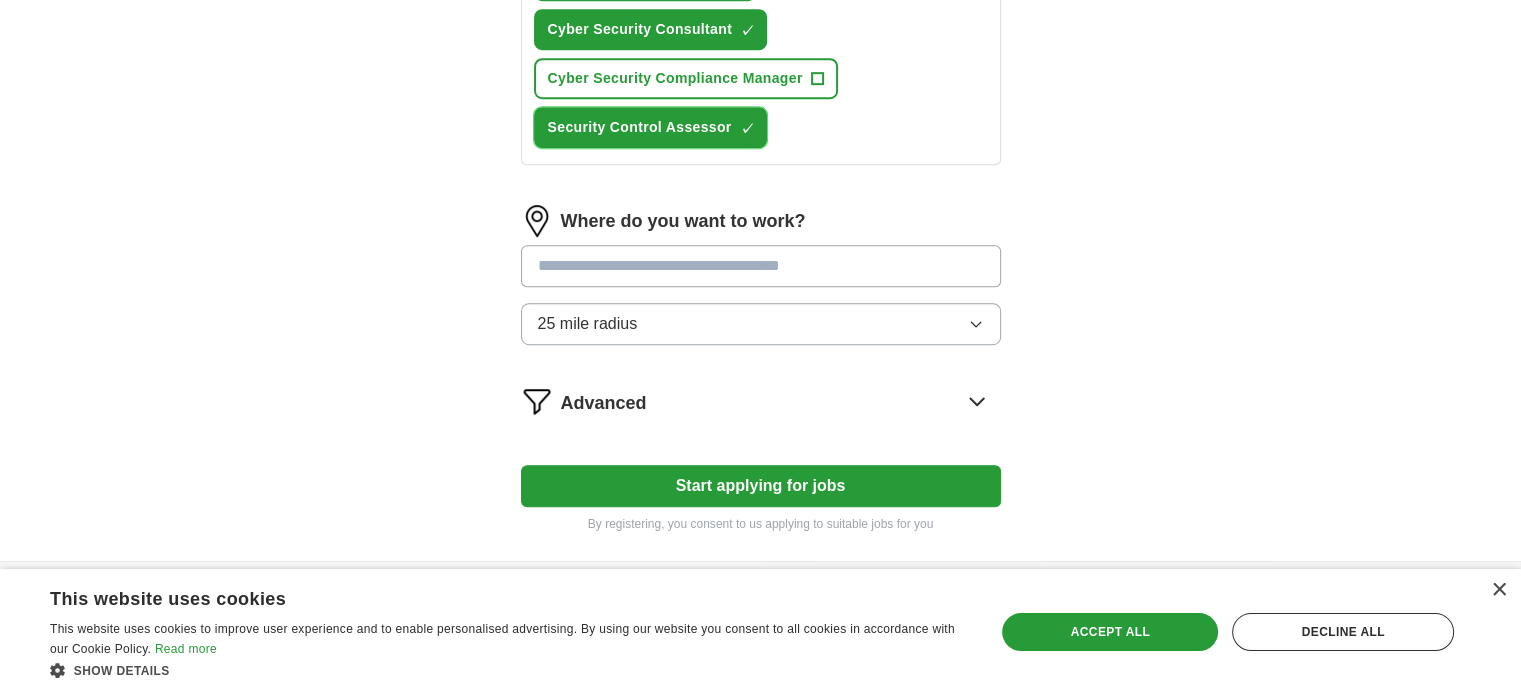 scroll, scrollTop: 1100, scrollLeft: 0, axis: vertical 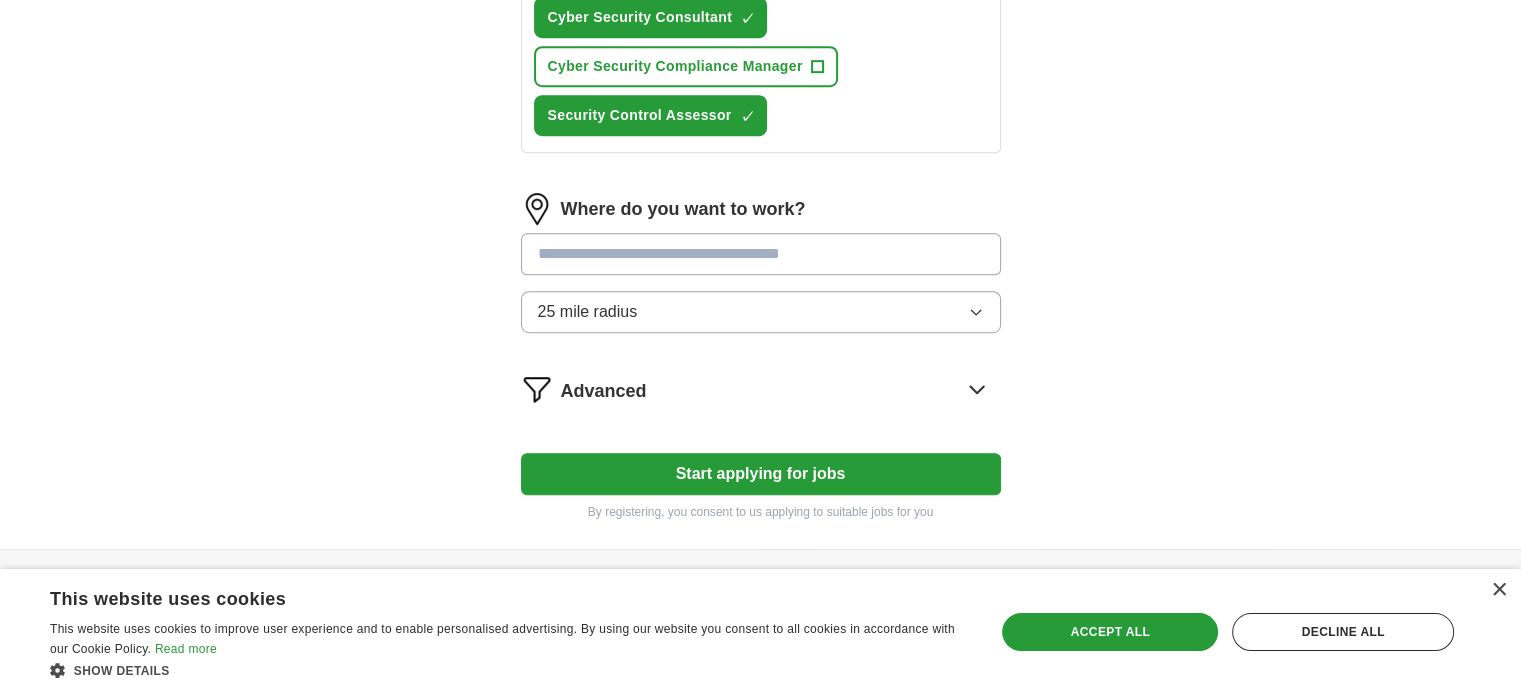 click at bounding box center (761, 254) 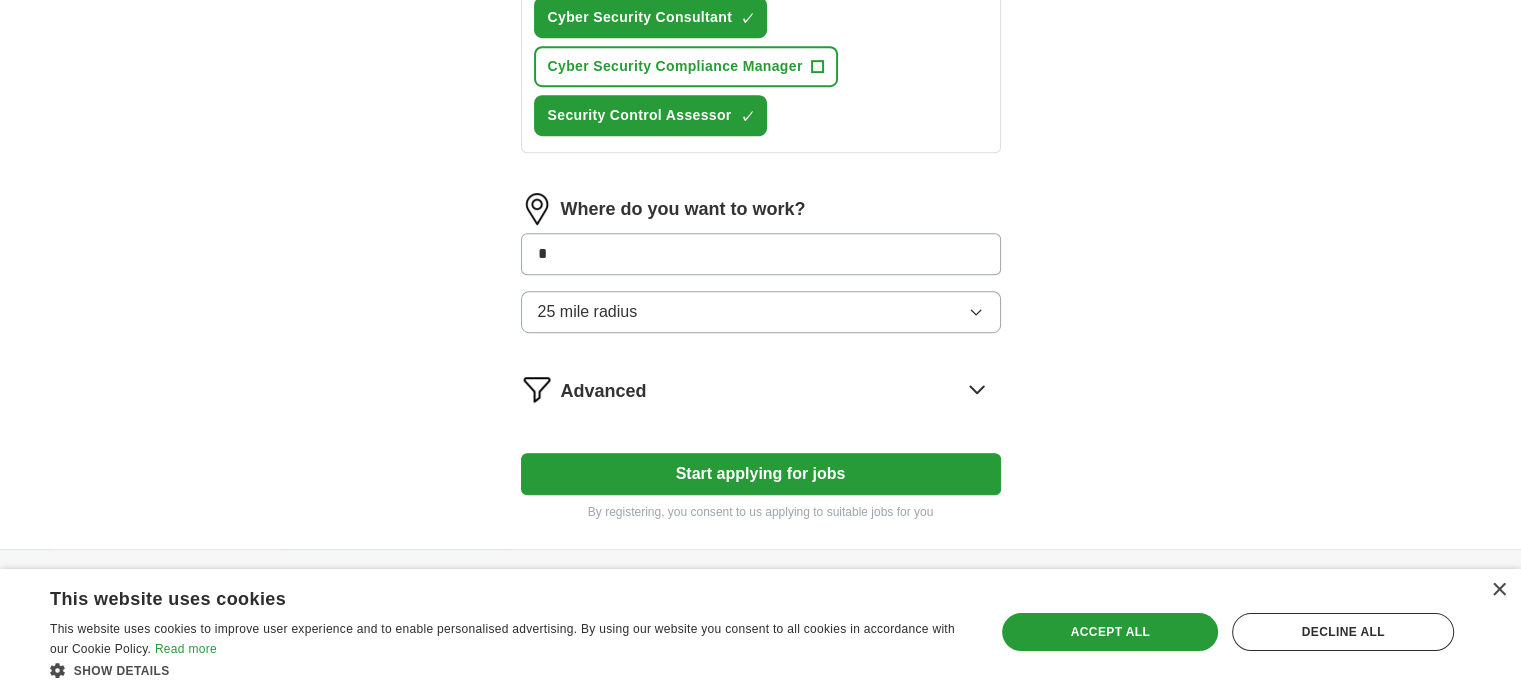 type on "*" 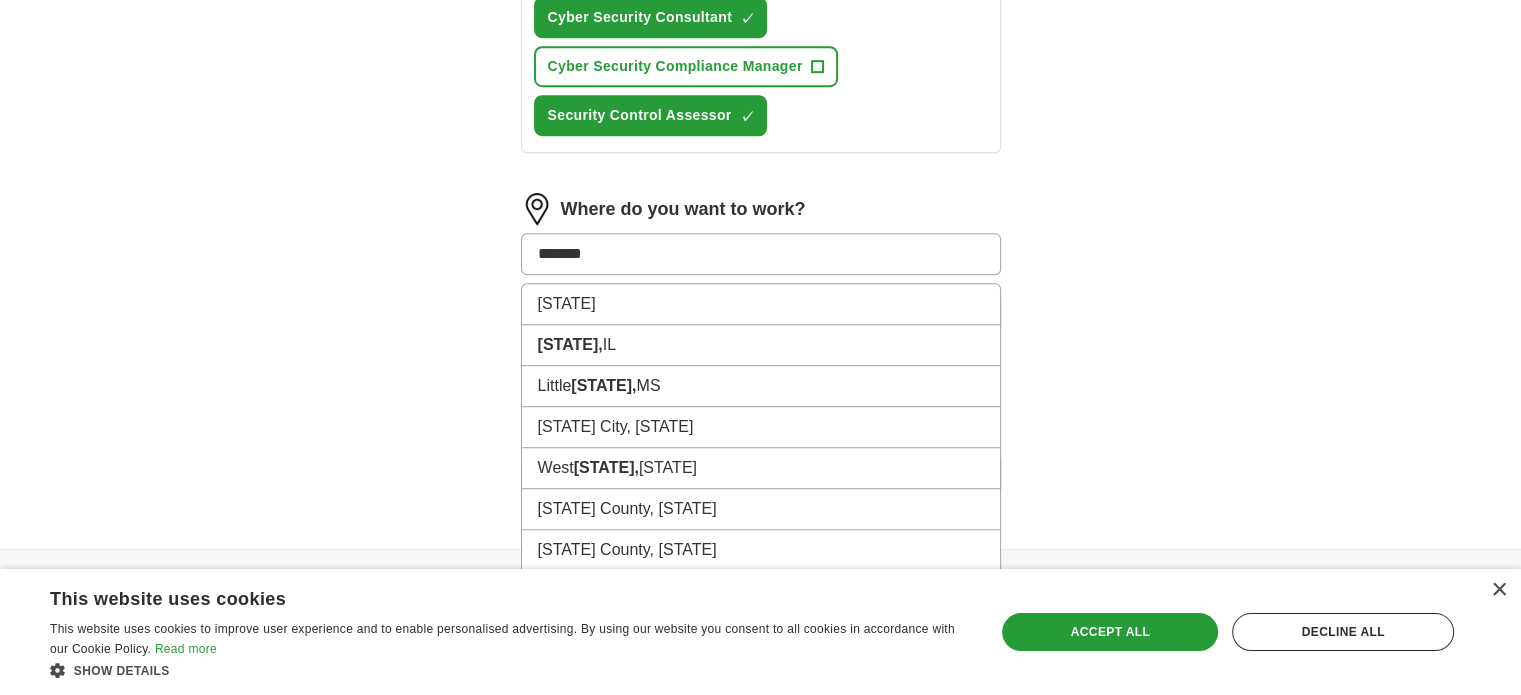 type on "******" 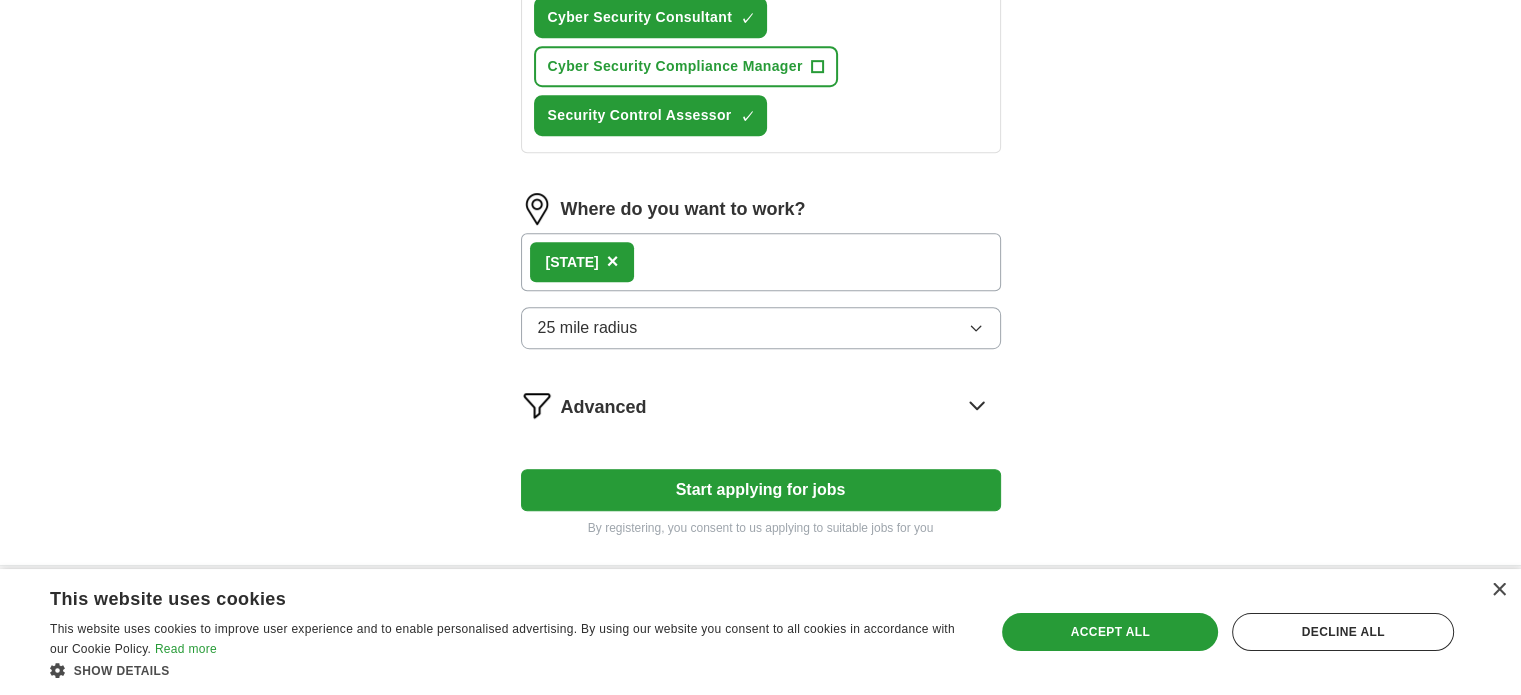 click on "[STATE] ×" at bounding box center (761, 262) 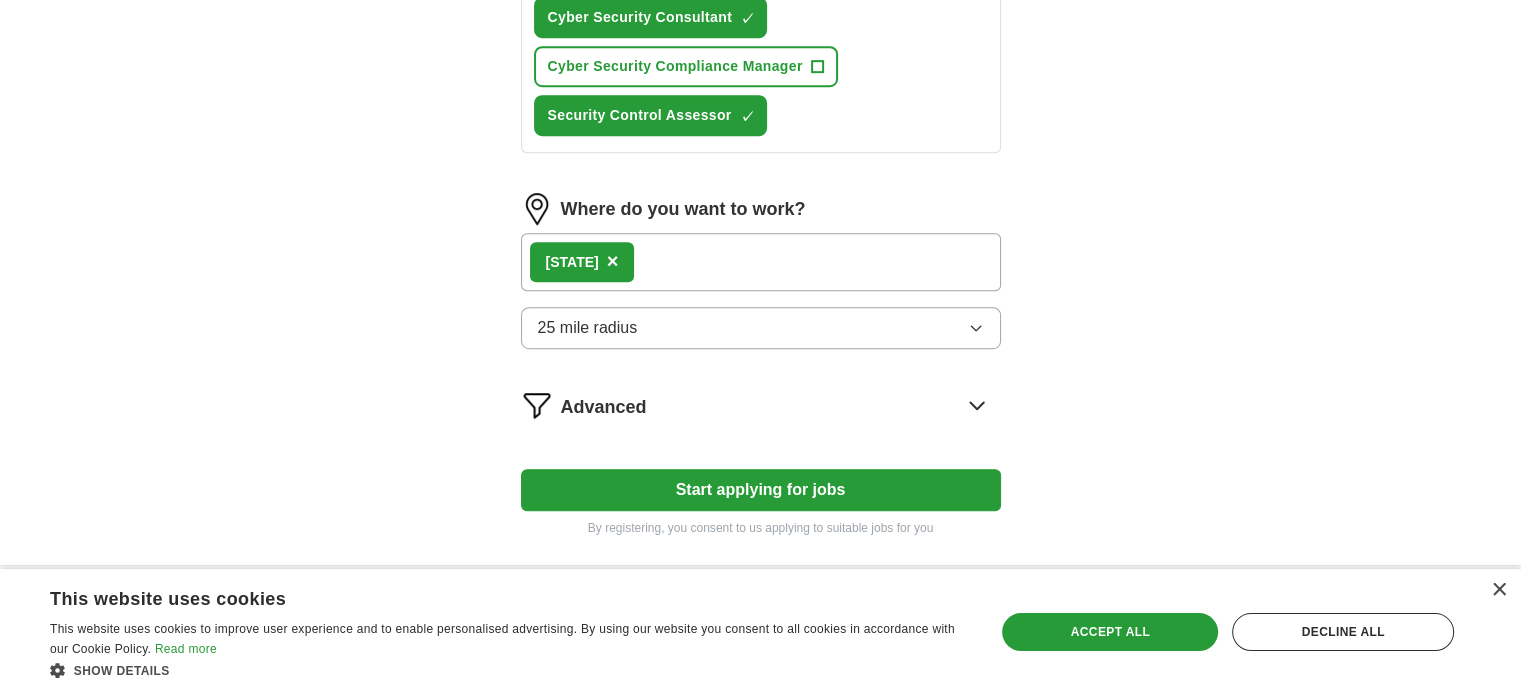 click on "[STATE] ×" at bounding box center (761, 262) 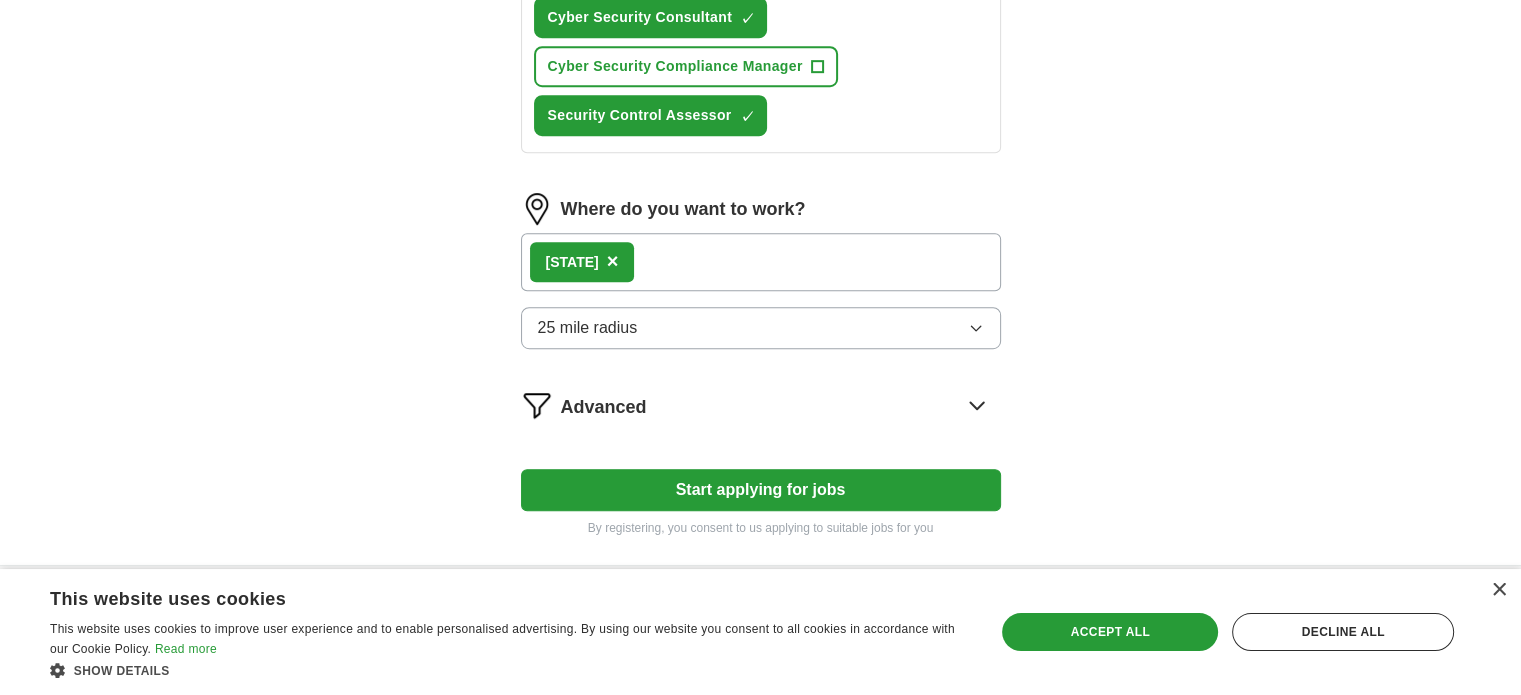 click on "[STATE] ×" at bounding box center (761, 262) 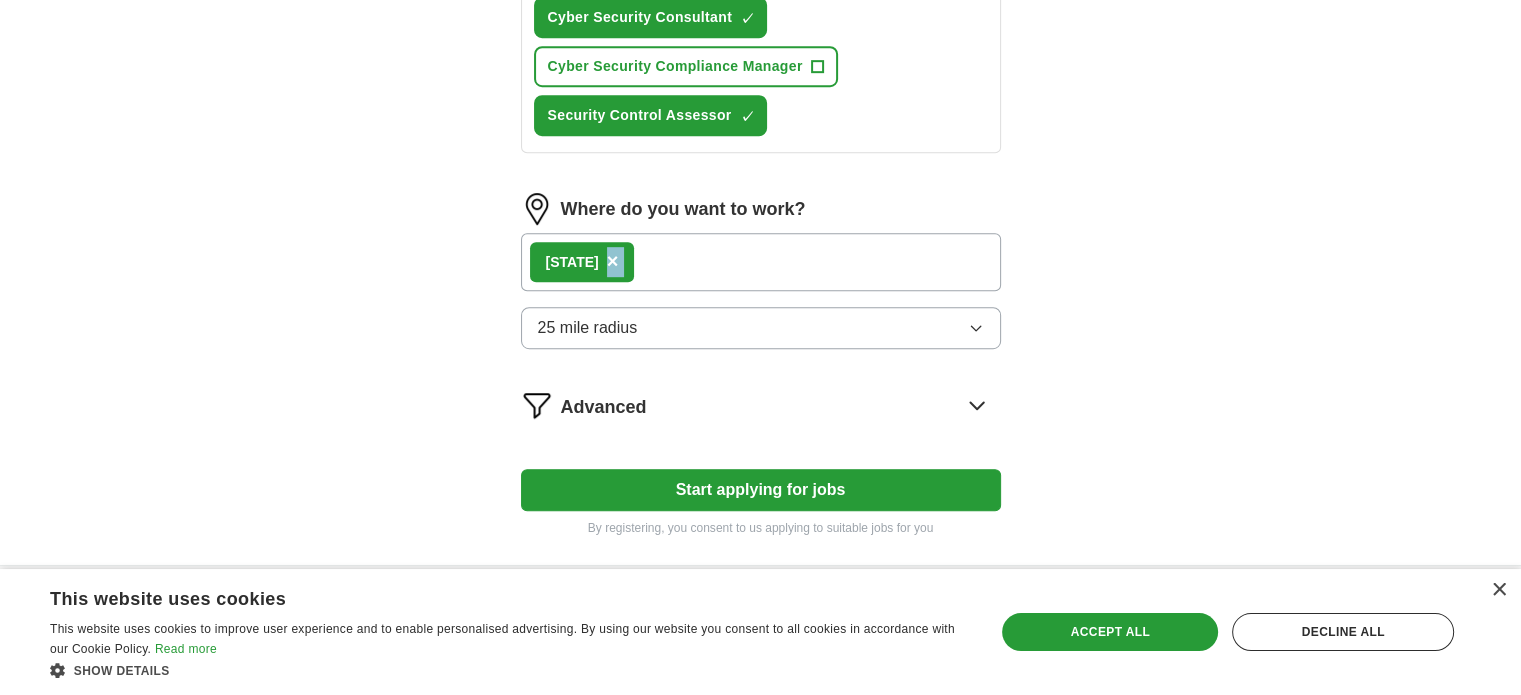 click on "[STATE] ×" at bounding box center [761, 262] 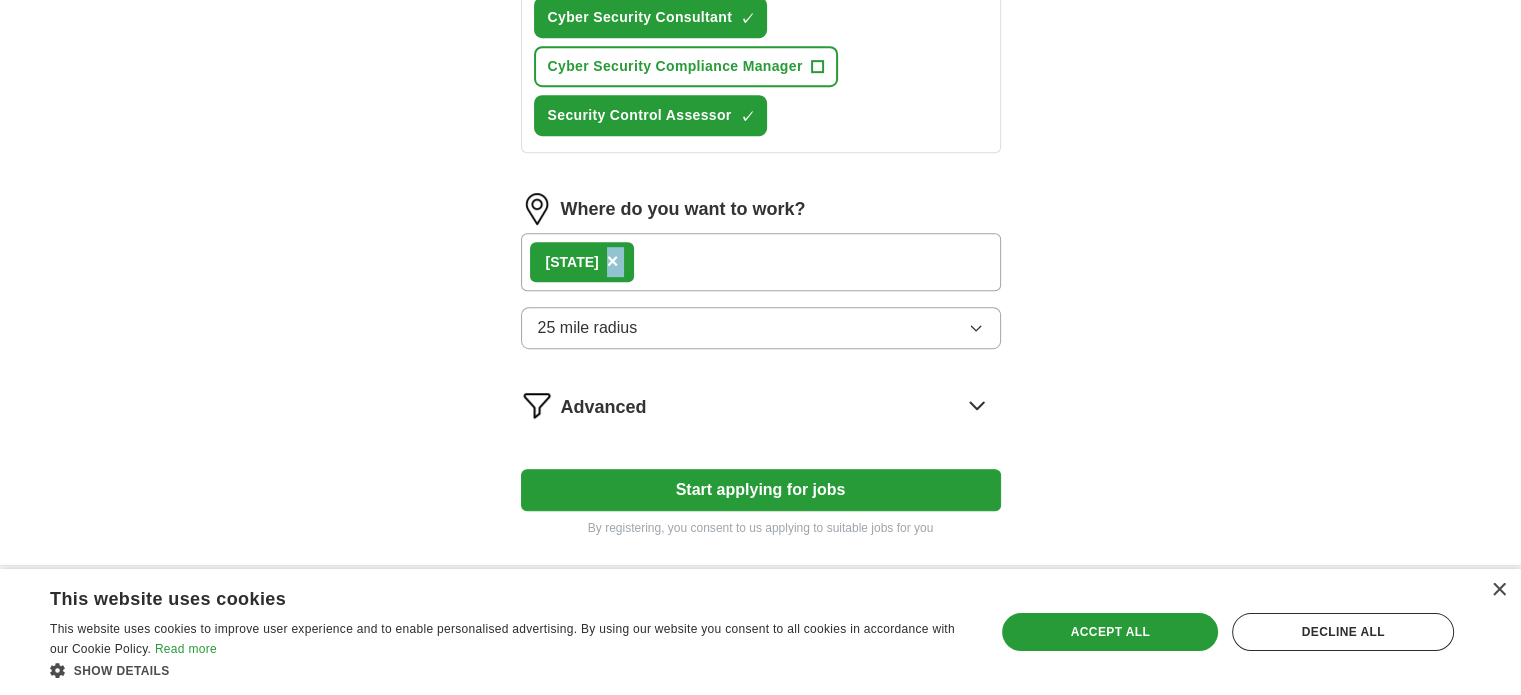 click at bounding box center [537, 209] 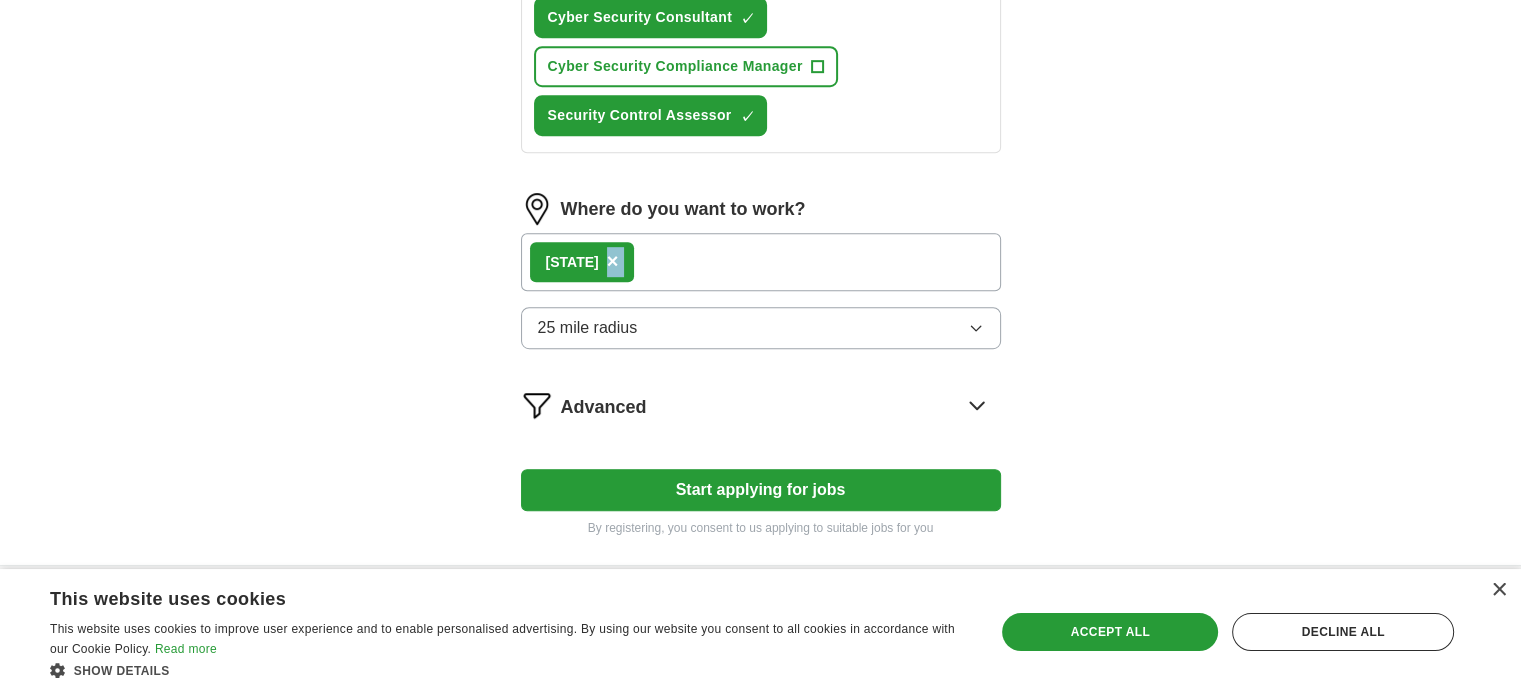 click on "Advanced" at bounding box center (604, 407) 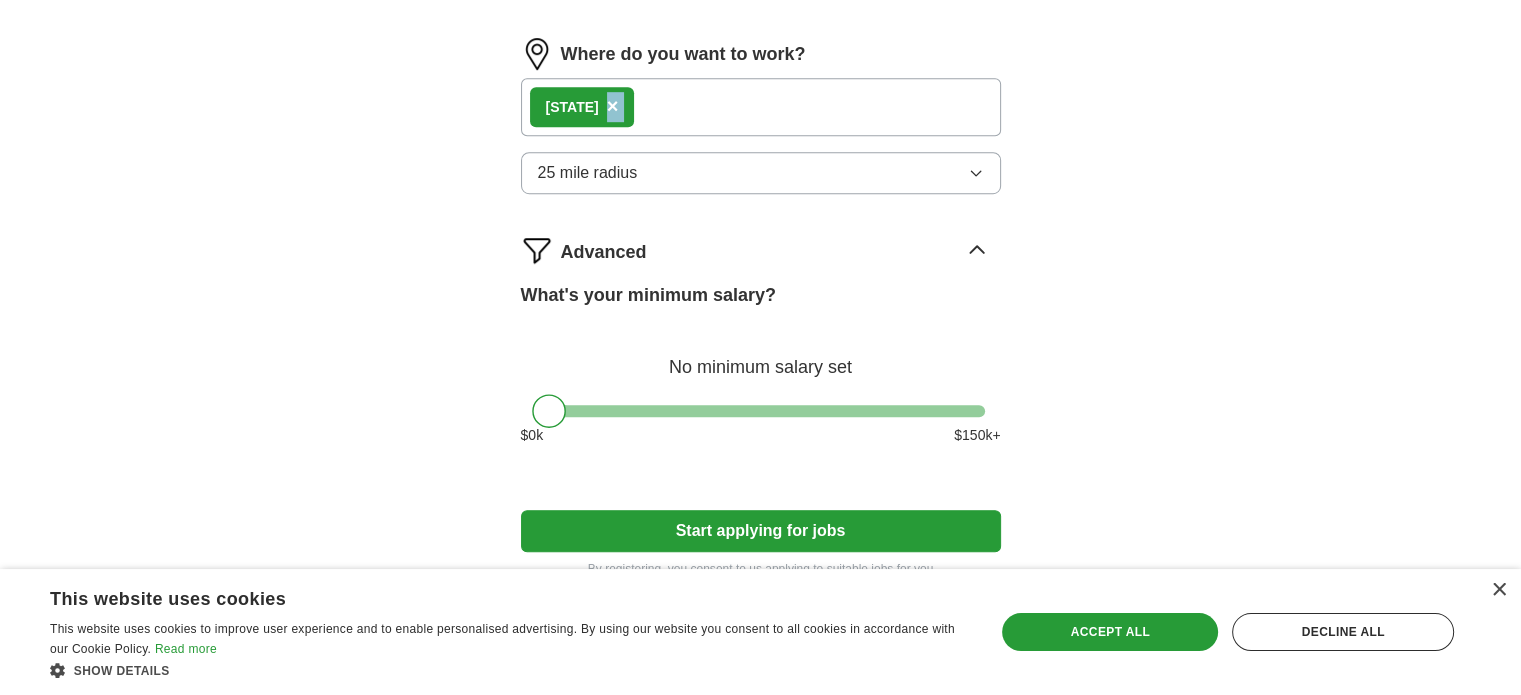scroll, scrollTop: 1300, scrollLeft: 0, axis: vertical 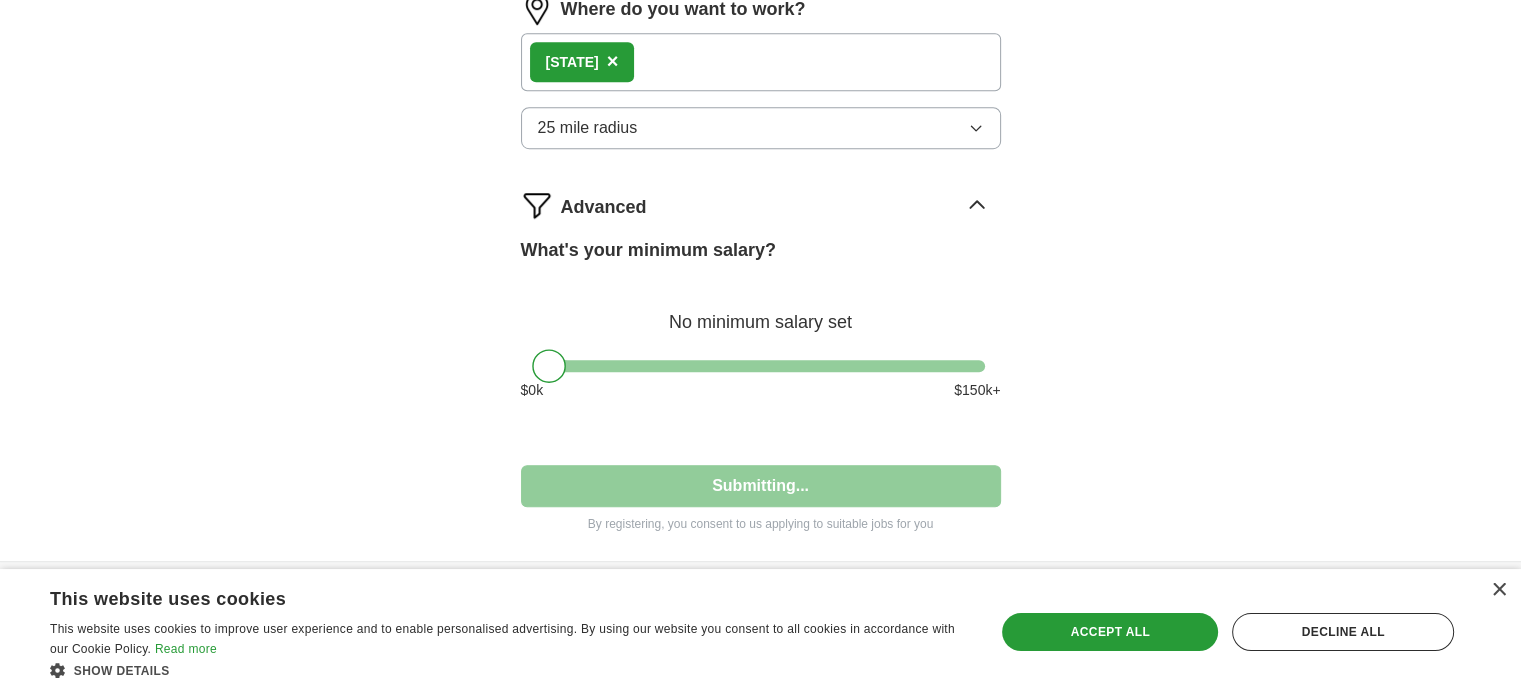 select on "**" 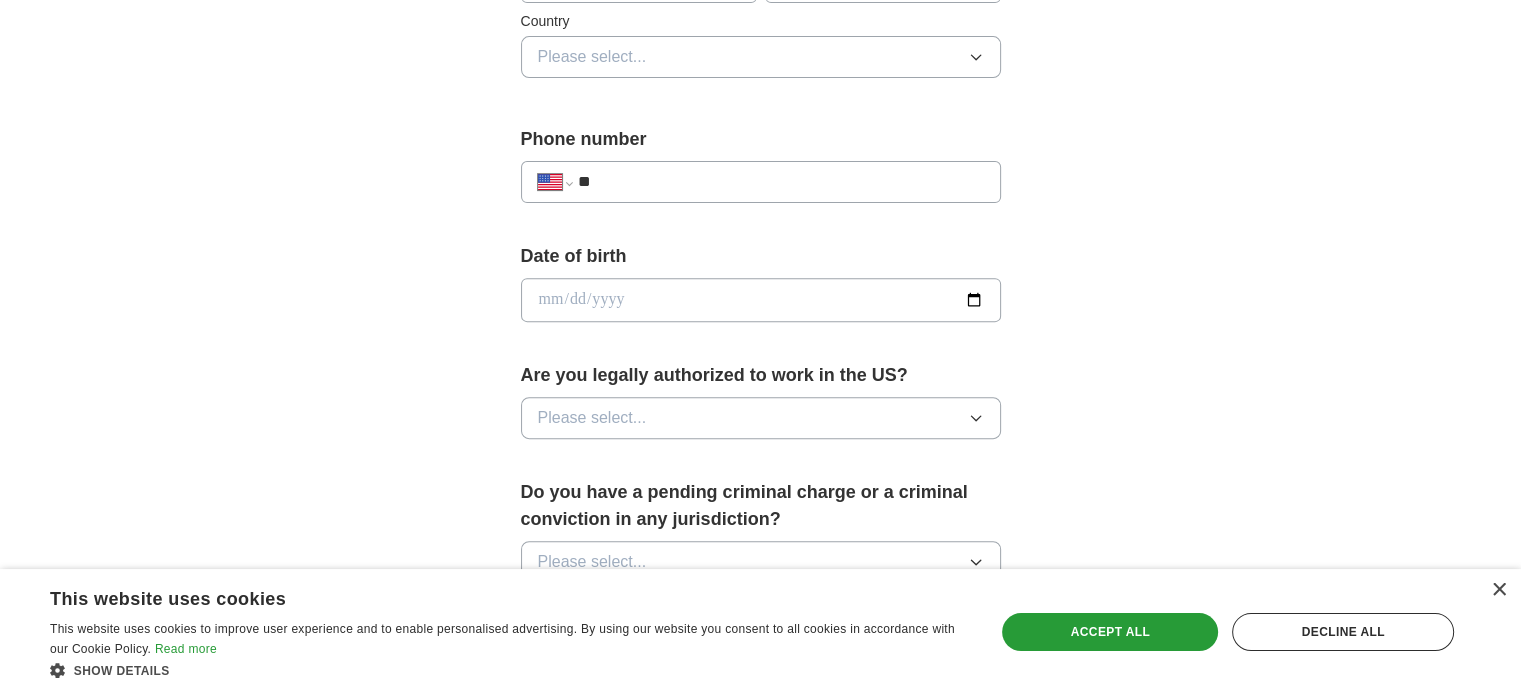 scroll, scrollTop: 700, scrollLeft: 0, axis: vertical 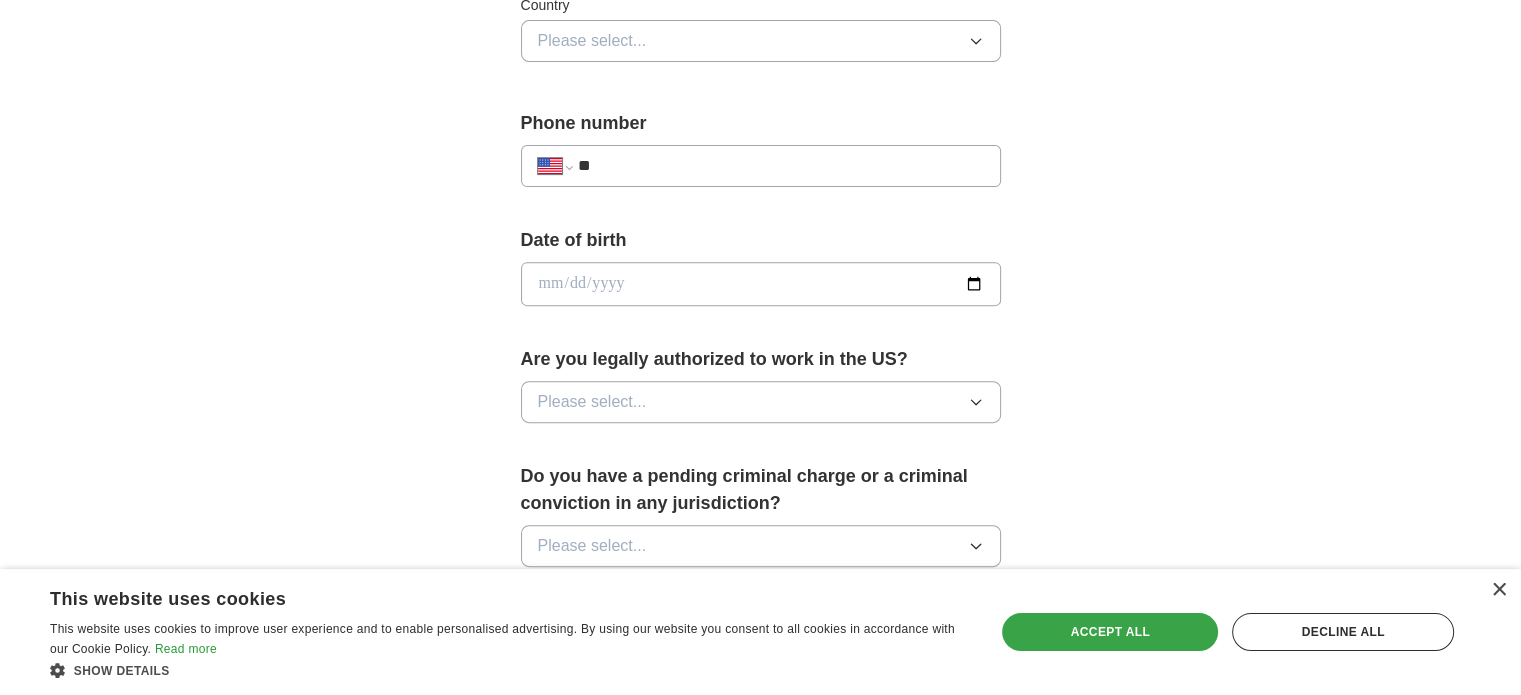 click on "Accept all" at bounding box center [1110, 632] 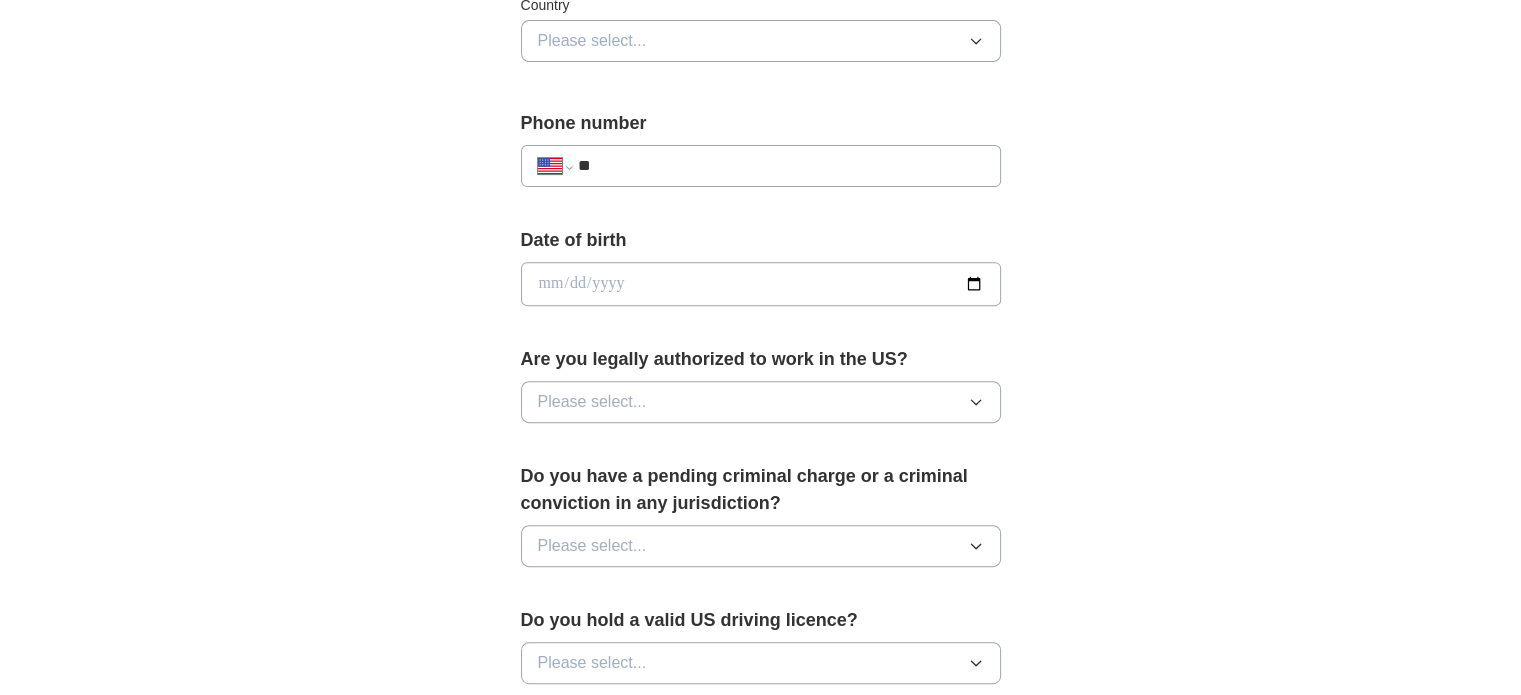 scroll, scrollTop: 800, scrollLeft: 0, axis: vertical 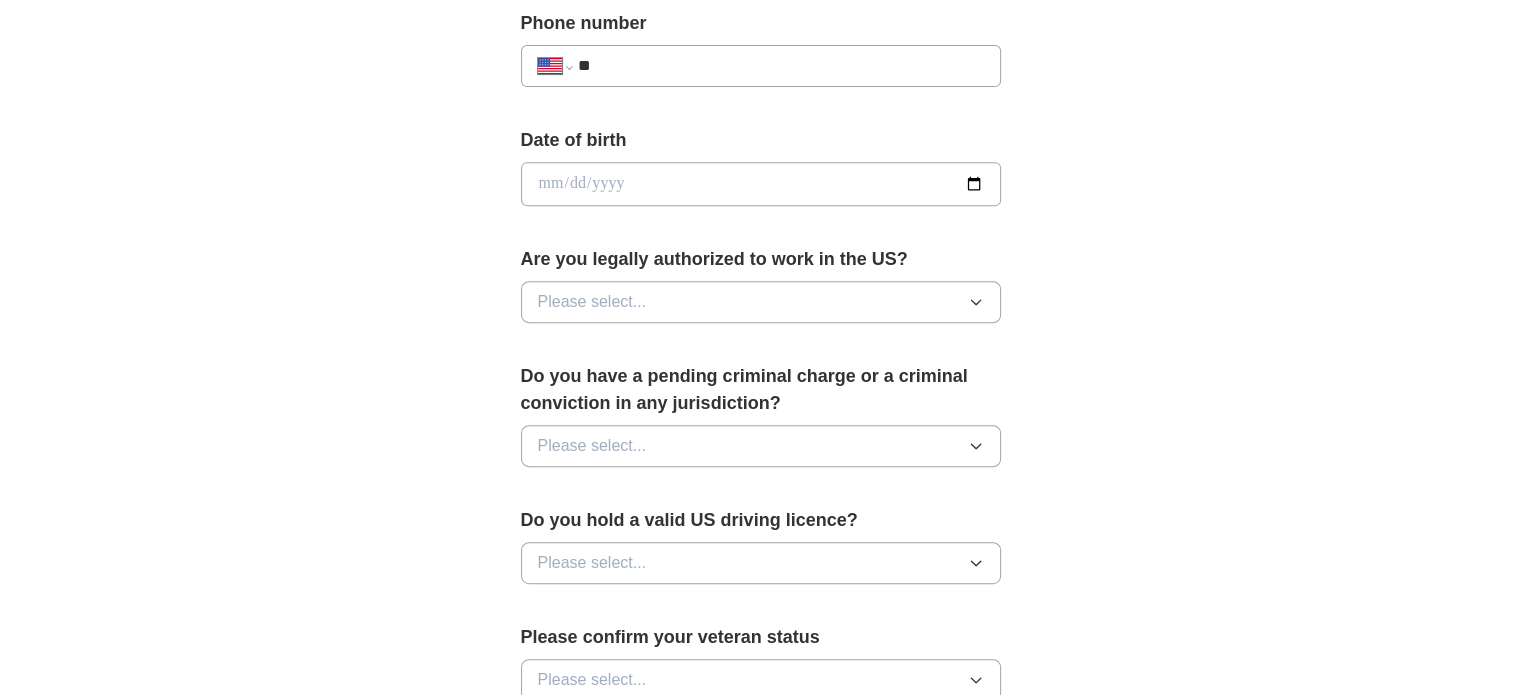 click on "Please select..." at bounding box center (761, 302) 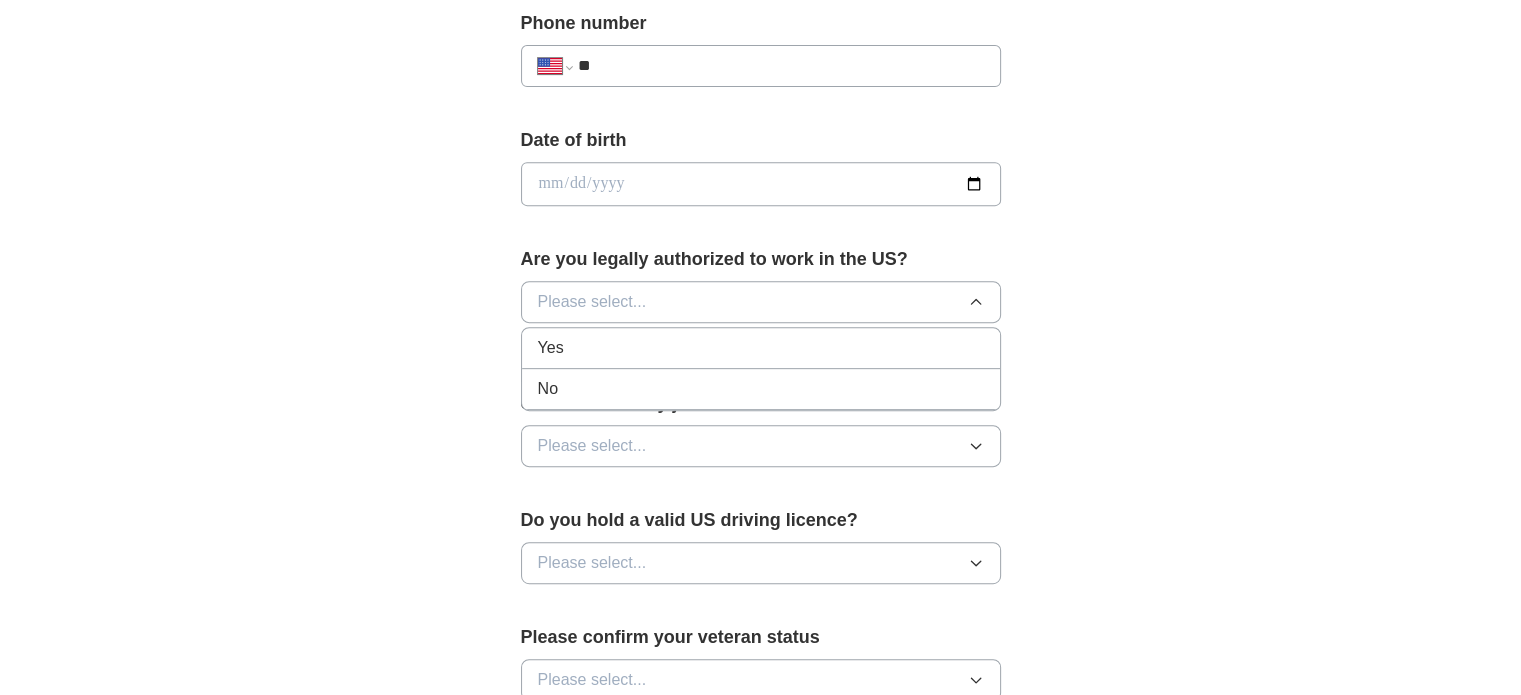 click on "Yes" at bounding box center (761, 348) 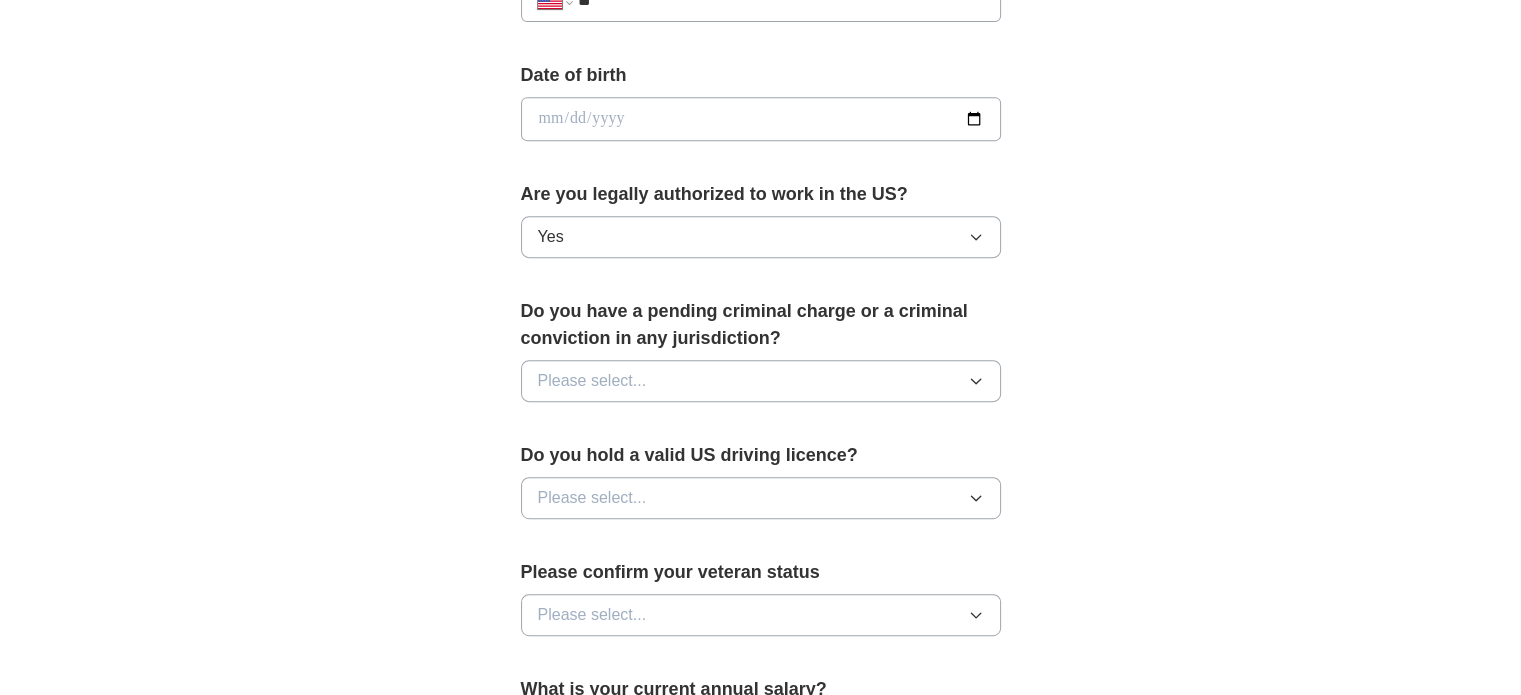 scroll, scrollTop: 900, scrollLeft: 0, axis: vertical 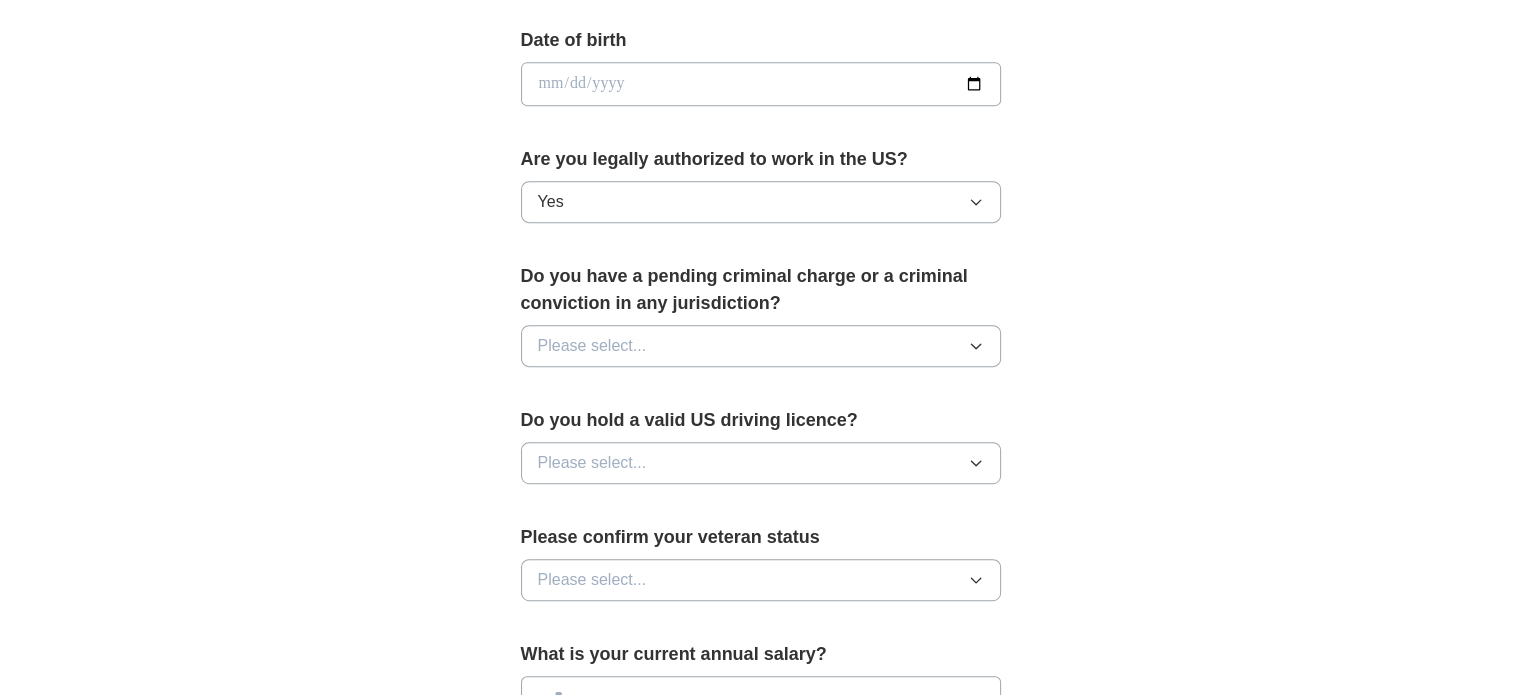 click on "Please select..." at bounding box center [592, 346] 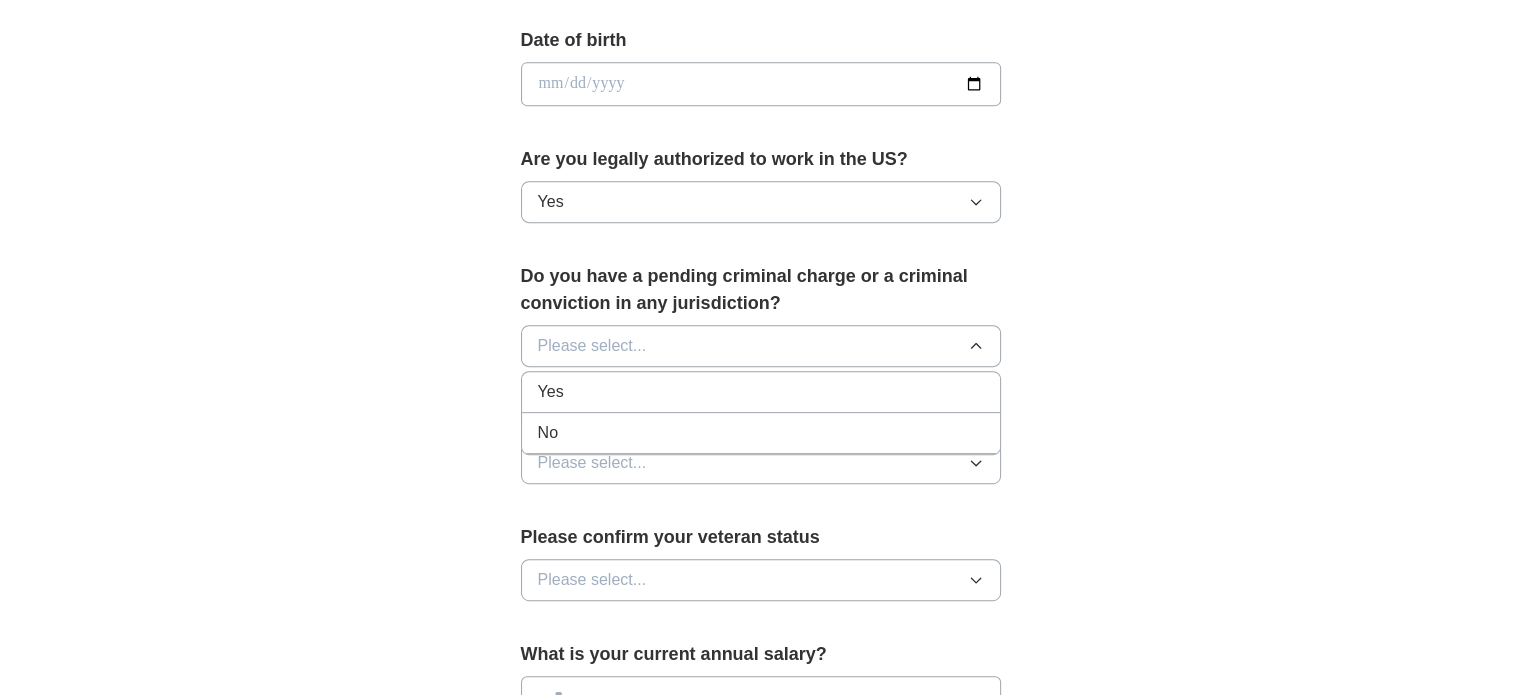 click on "No" at bounding box center (761, 433) 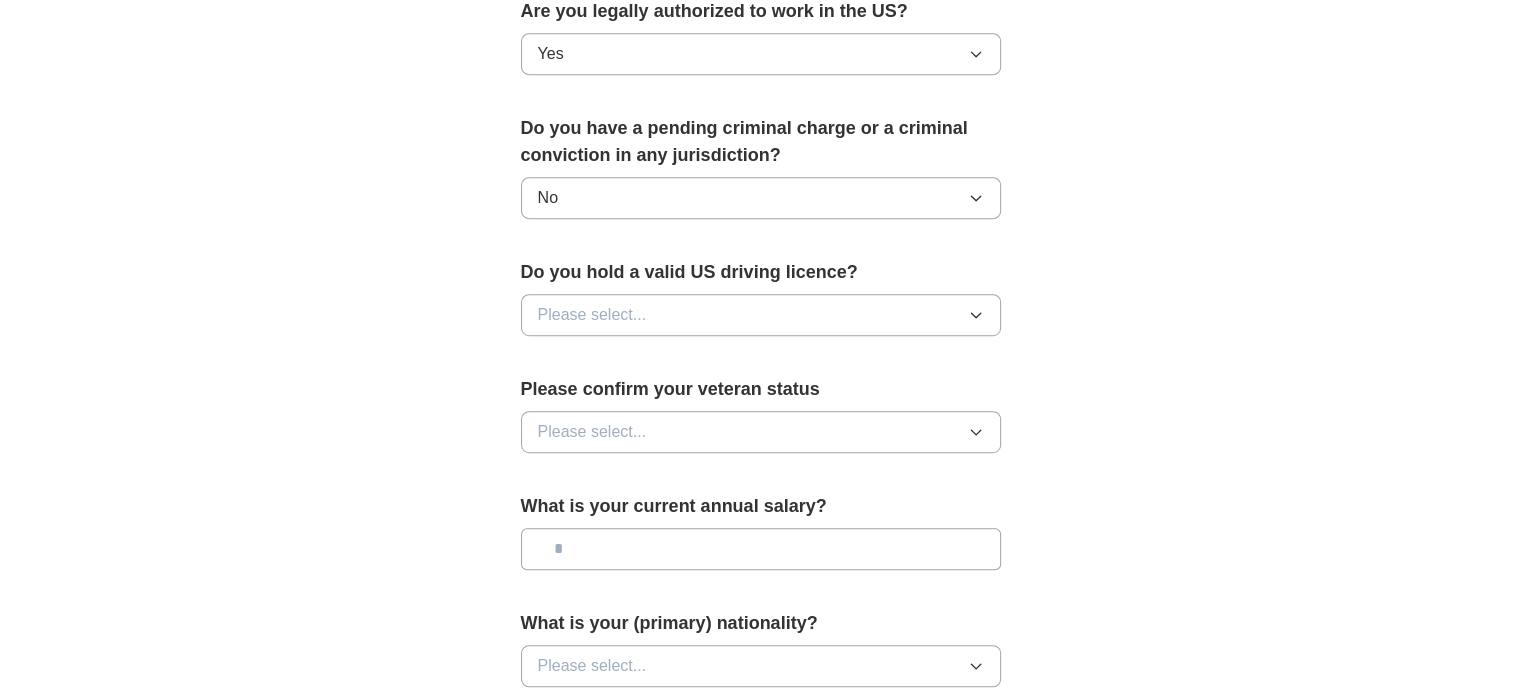 scroll, scrollTop: 1100, scrollLeft: 0, axis: vertical 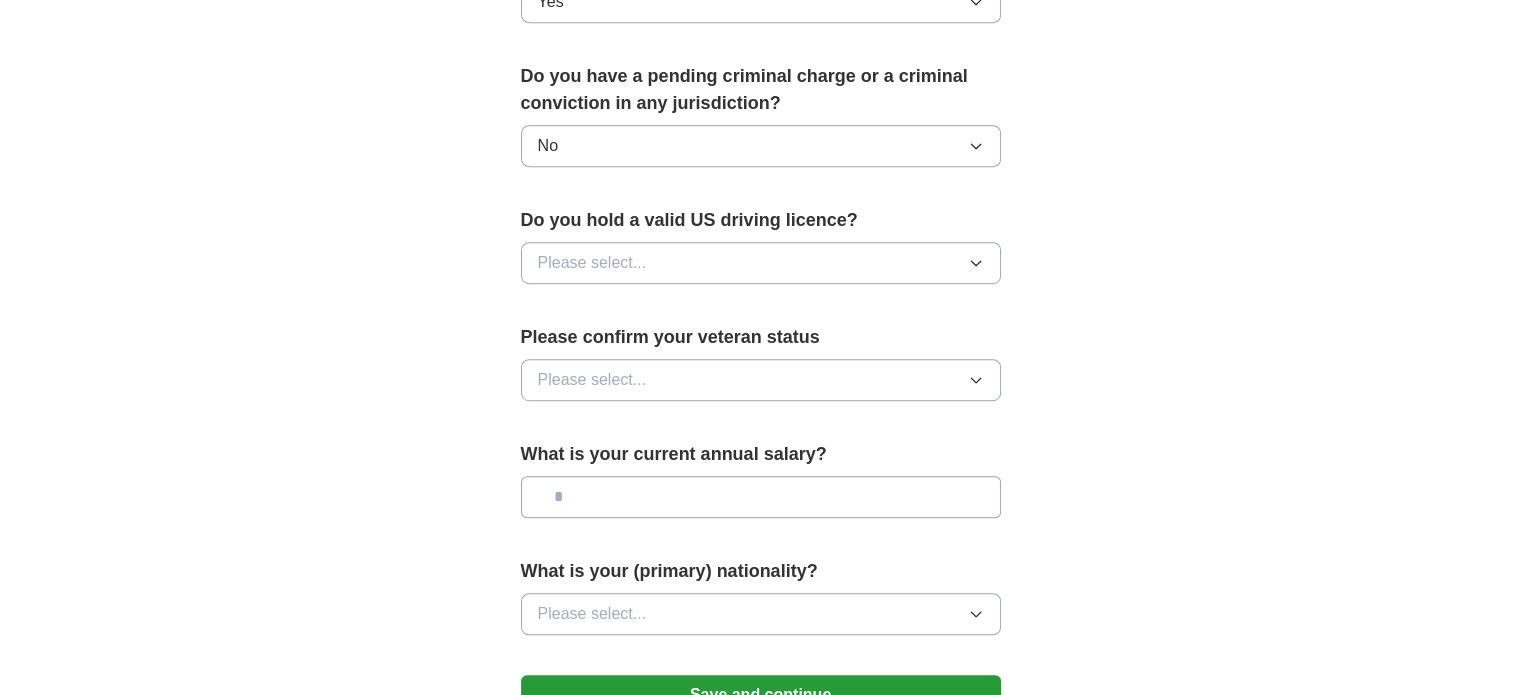 click on "Please select..." at bounding box center [592, 263] 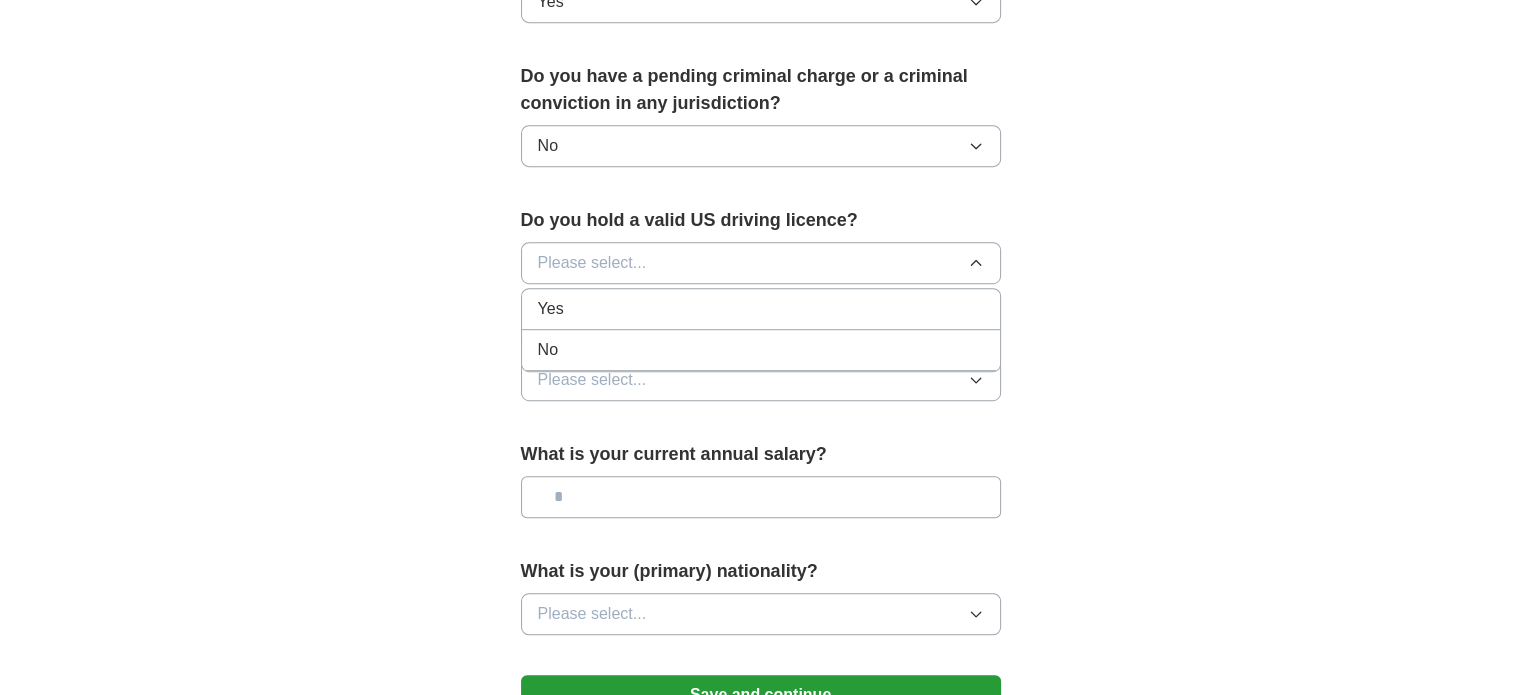 click on "Yes" at bounding box center (761, 309) 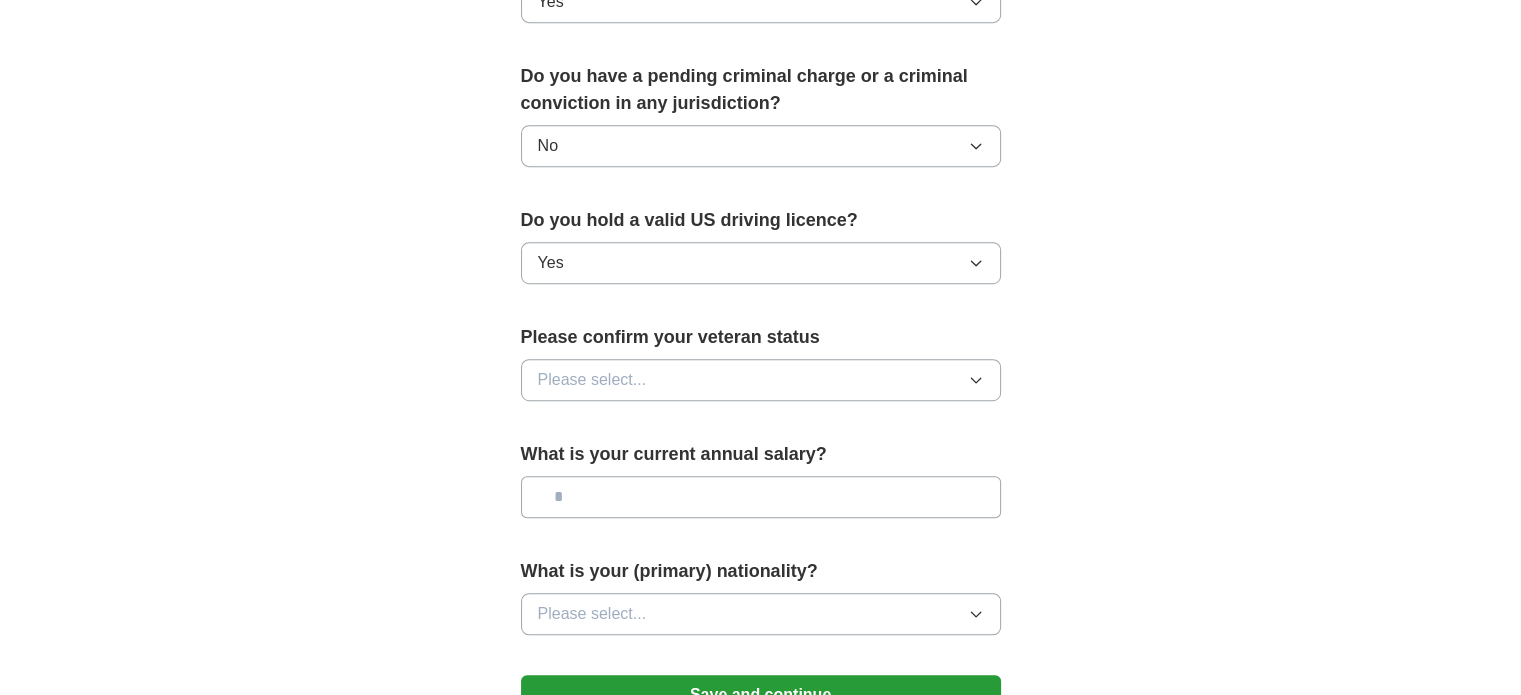 click on "Please select..." at bounding box center [592, 380] 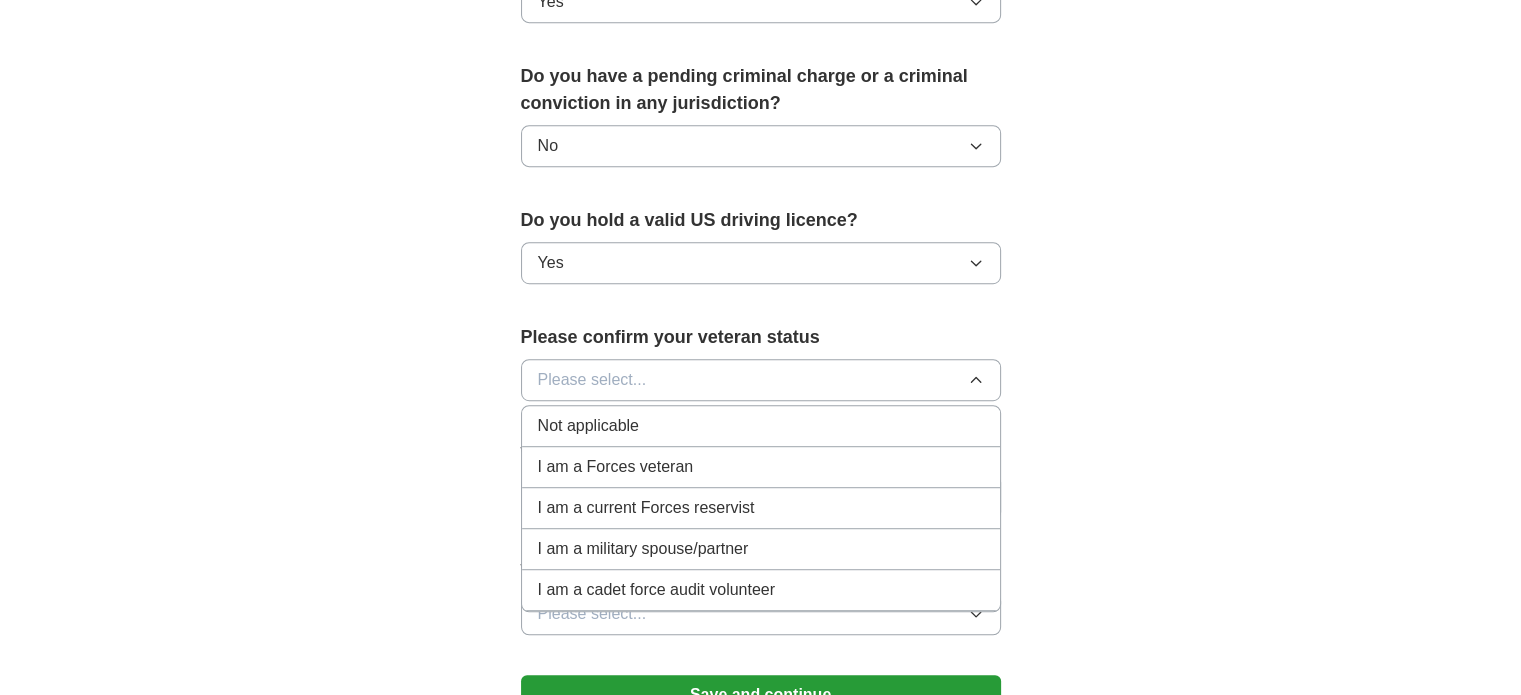 click on "Not applicable" at bounding box center [588, 426] 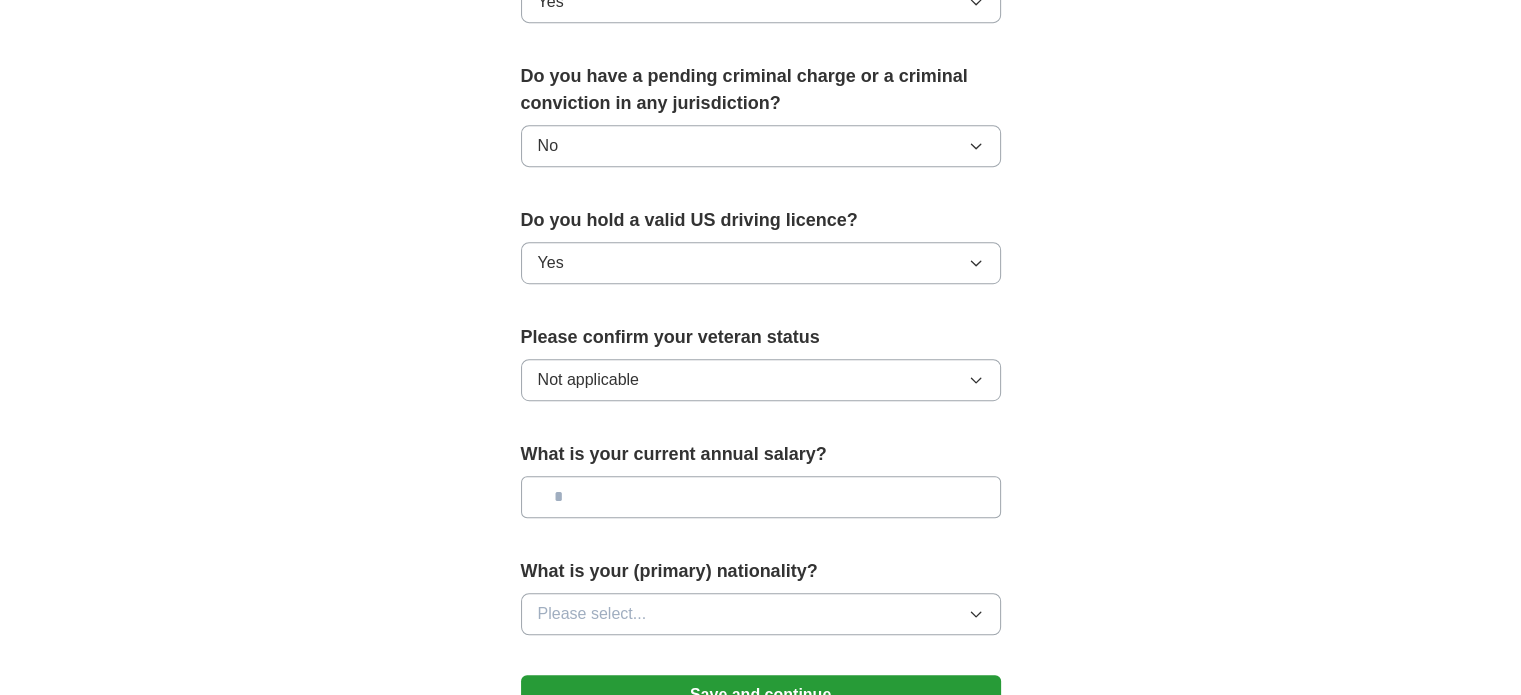 click at bounding box center [761, 497] 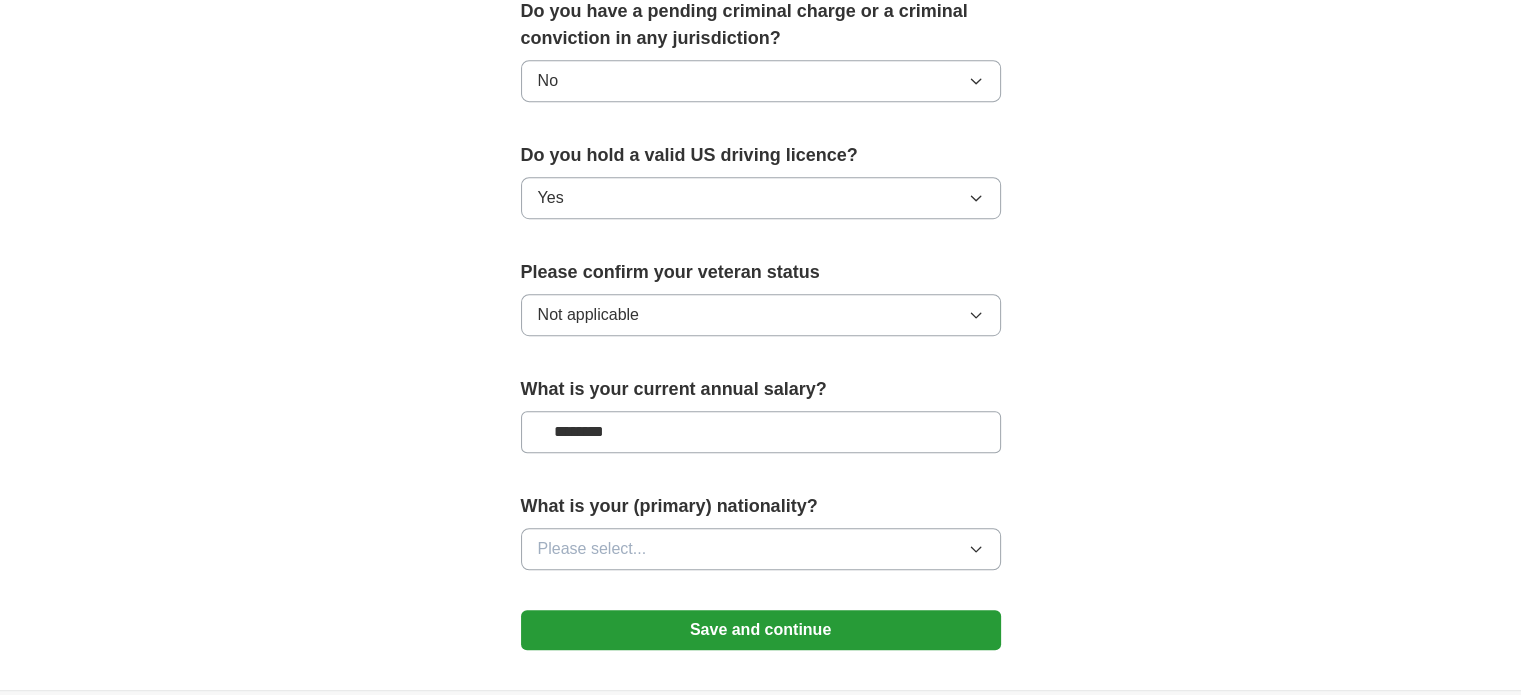 scroll, scrollTop: 1200, scrollLeft: 0, axis: vertical 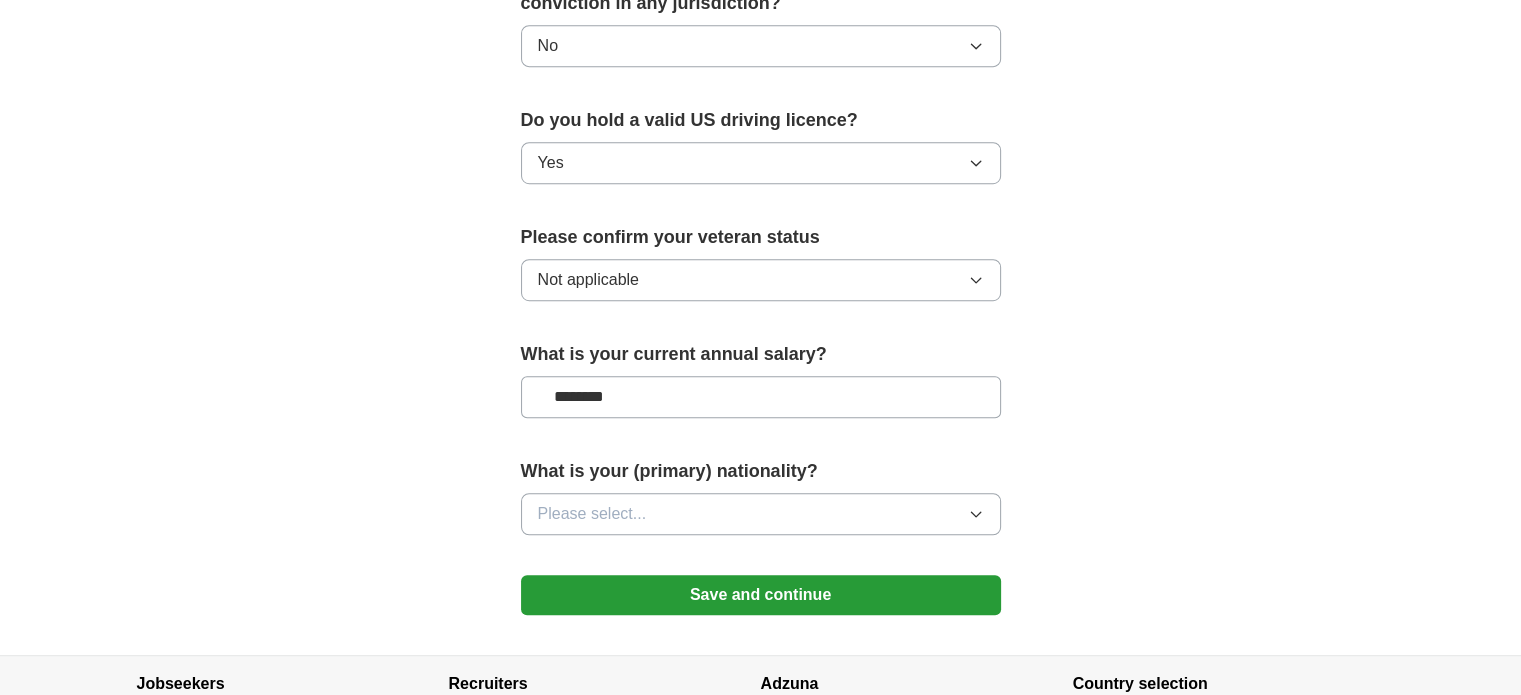 type on "********" 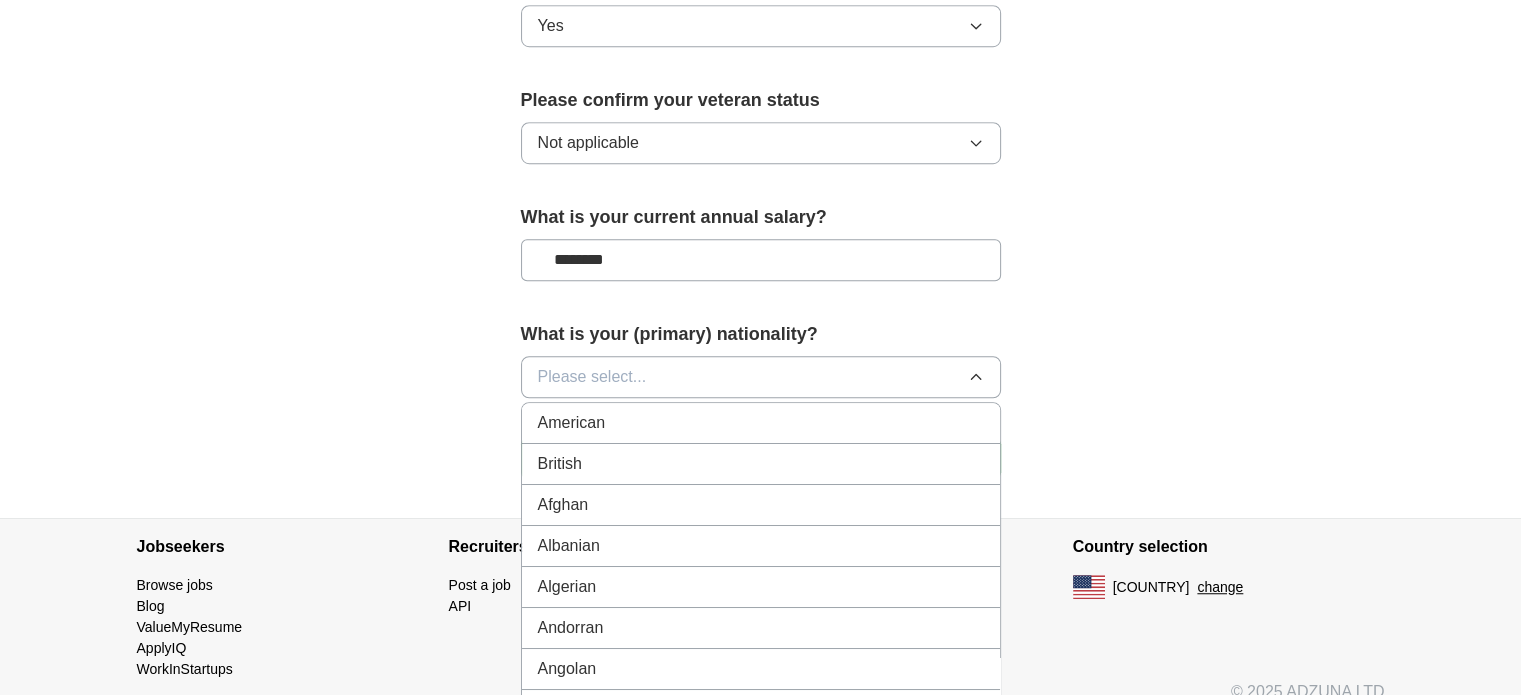 scroll, scrollTop: 1400, scrollLeft: 0, axis: vertical 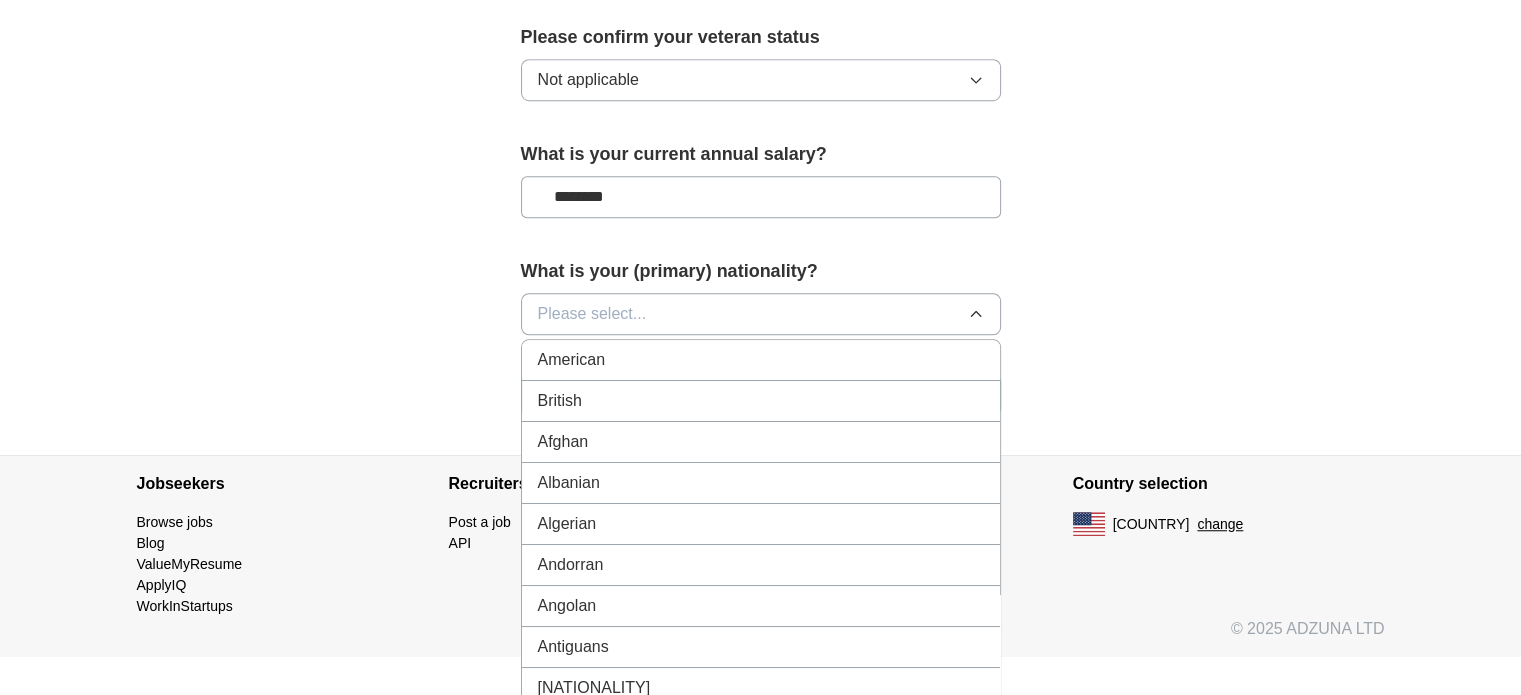 click on "American" at bounding box center [761, 360] 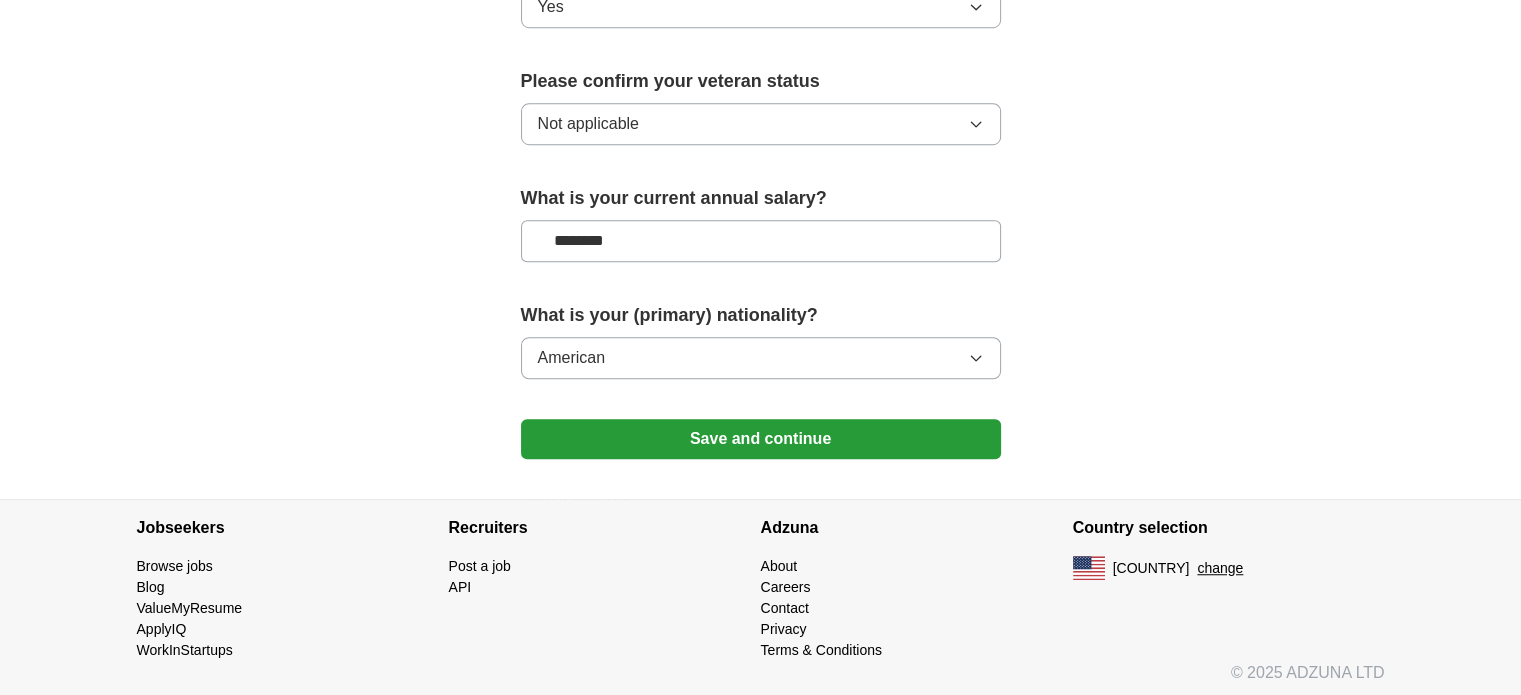 drag, startPoint x: 805, startPoint y: 438, endPoint x: 815, endPoint y: 435, distance: 10.440307 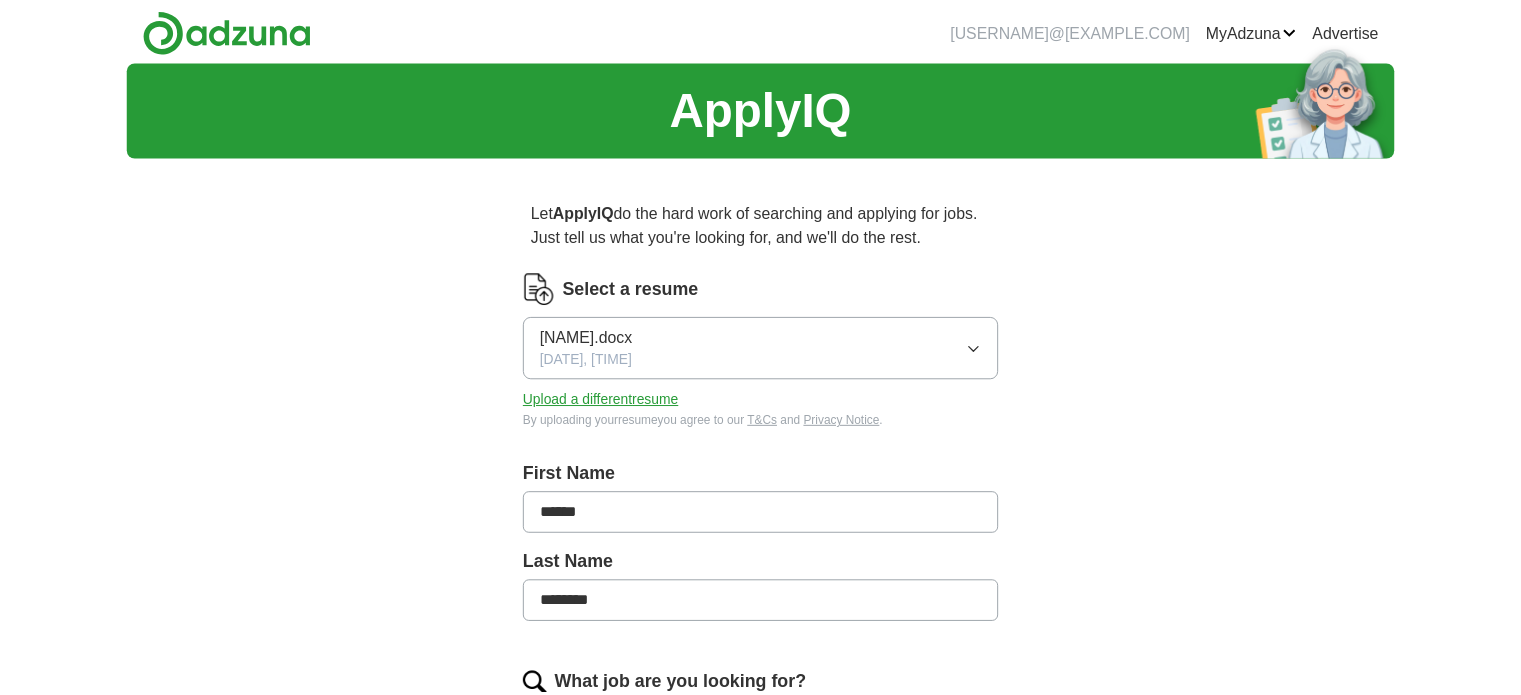 scroll, scrollTop: 0, scrollLeft: 0, axis: both 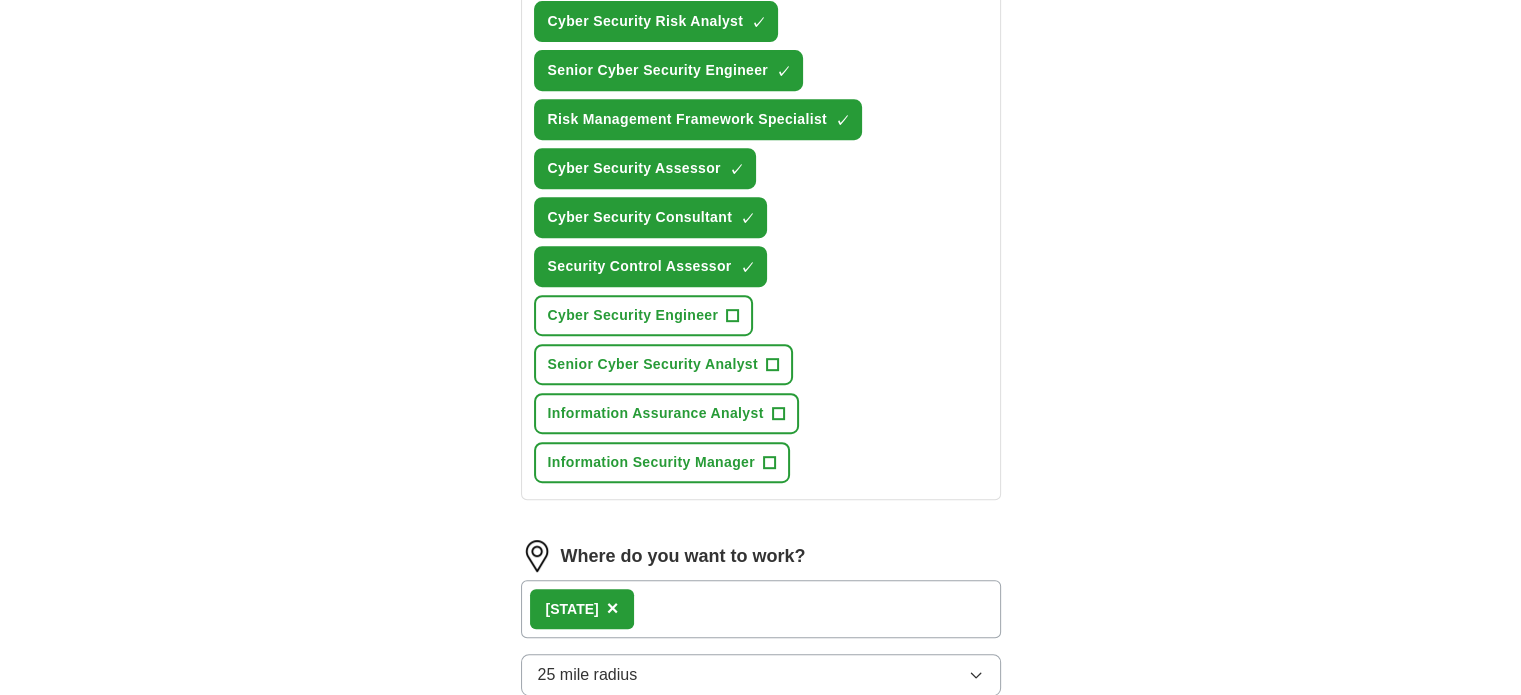 click on "[STATE] ×" at bounding box center (761, 609) 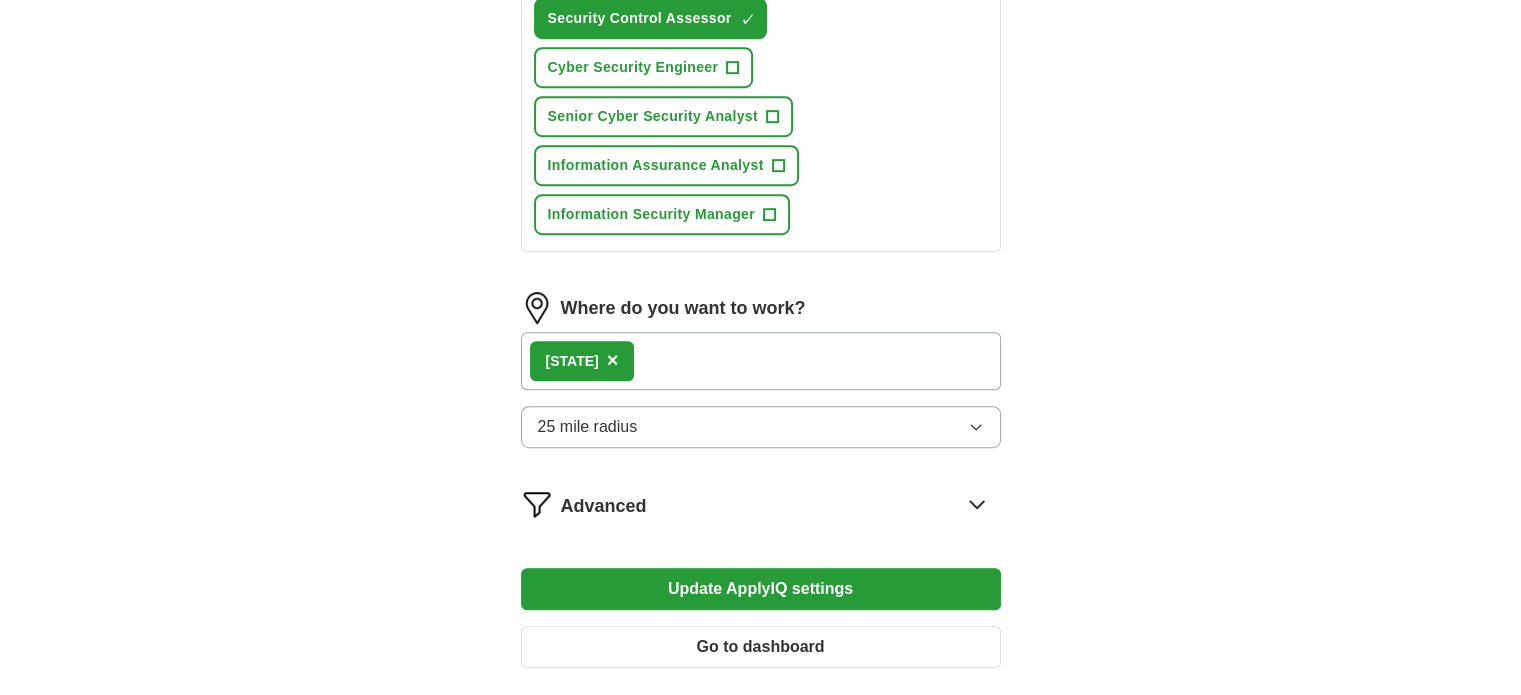 scroll, scrollTop: 1269, scrollLeft: 0, axis: vertical 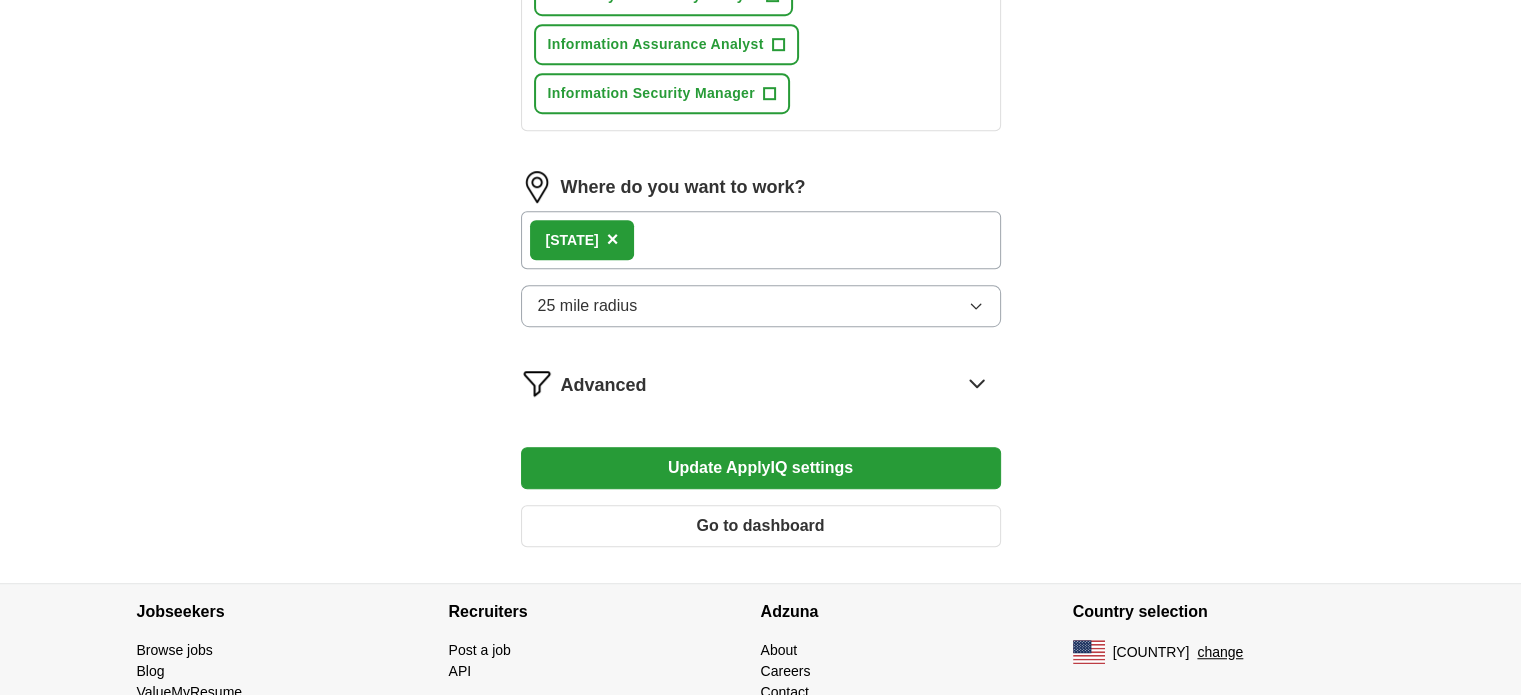 click on "Update ApplyIQ settings" at bounding box center [761, 468] 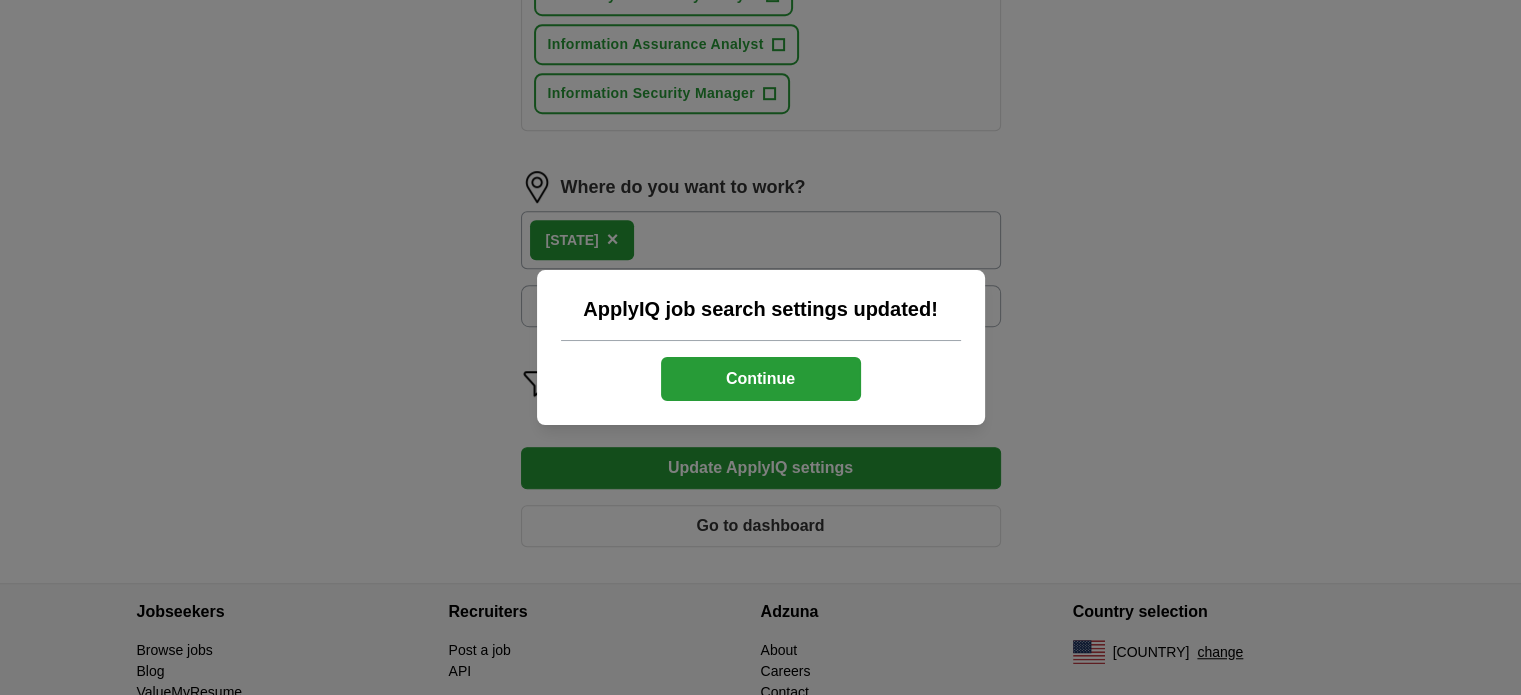 click on "Continue" at bounding box center [761, 379] 